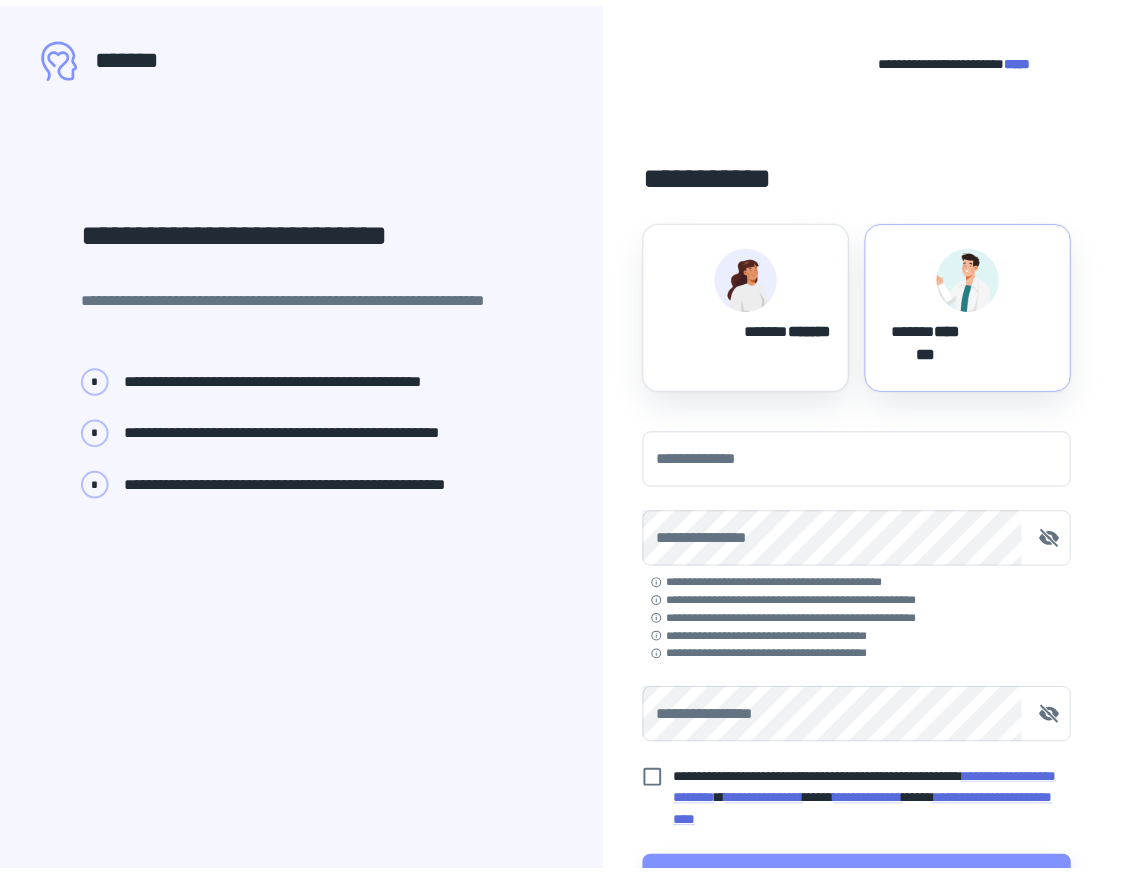 scroll, scrollTop: 0, scrollLeft: 0, axis: both 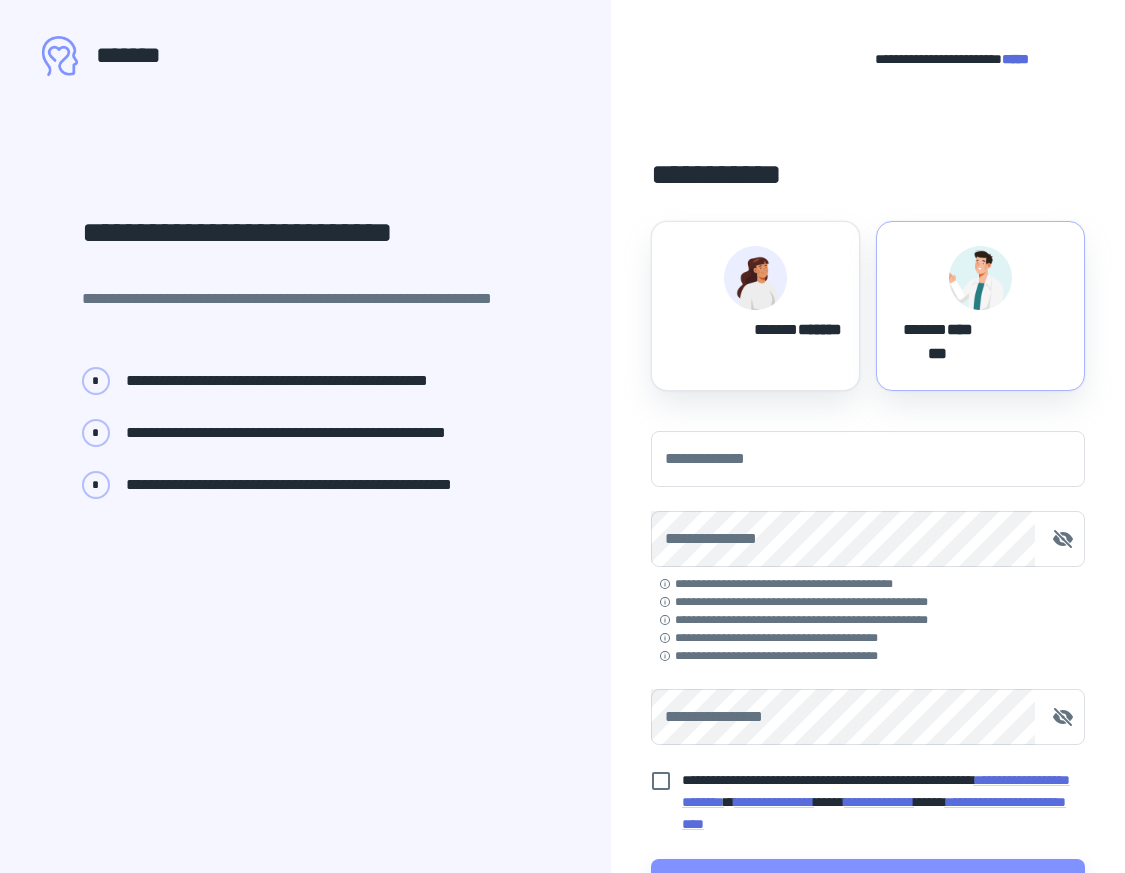 click at bounding box center [756, 278] 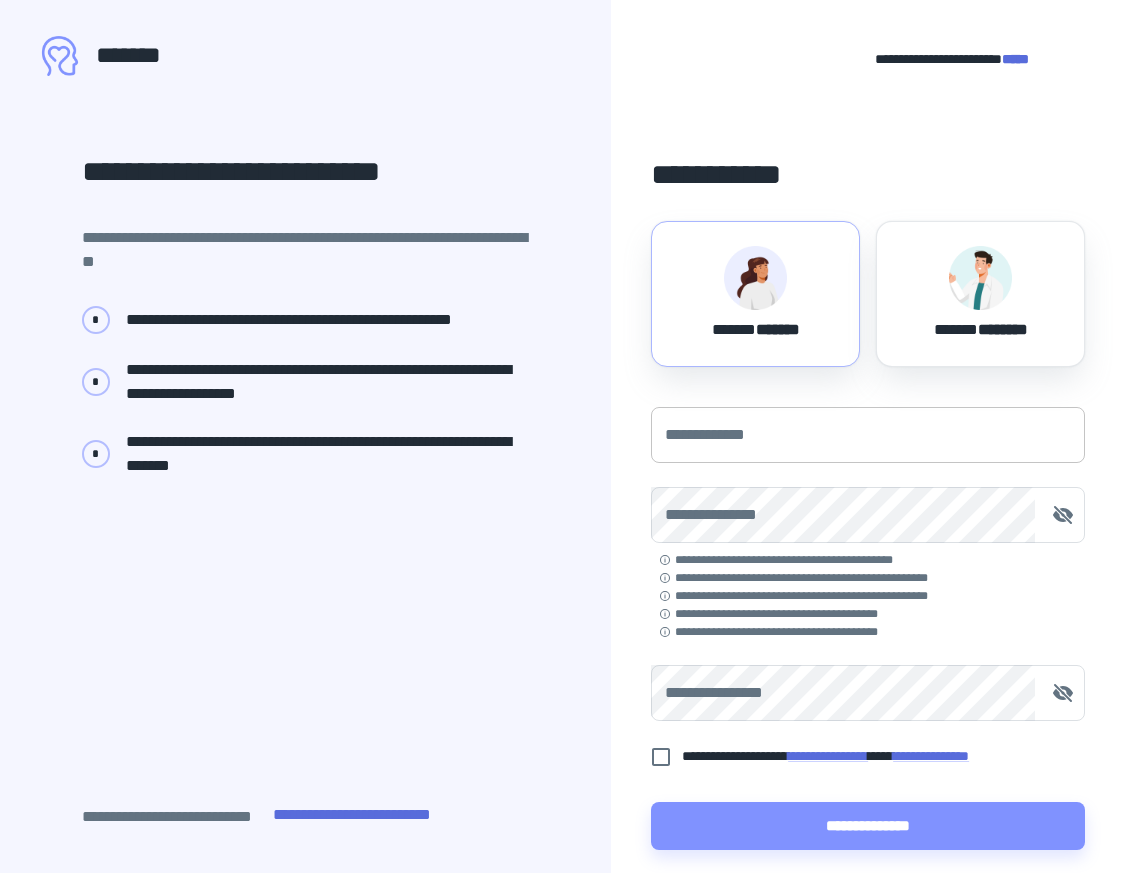 click on "**********" at bounding box center [868, 435] 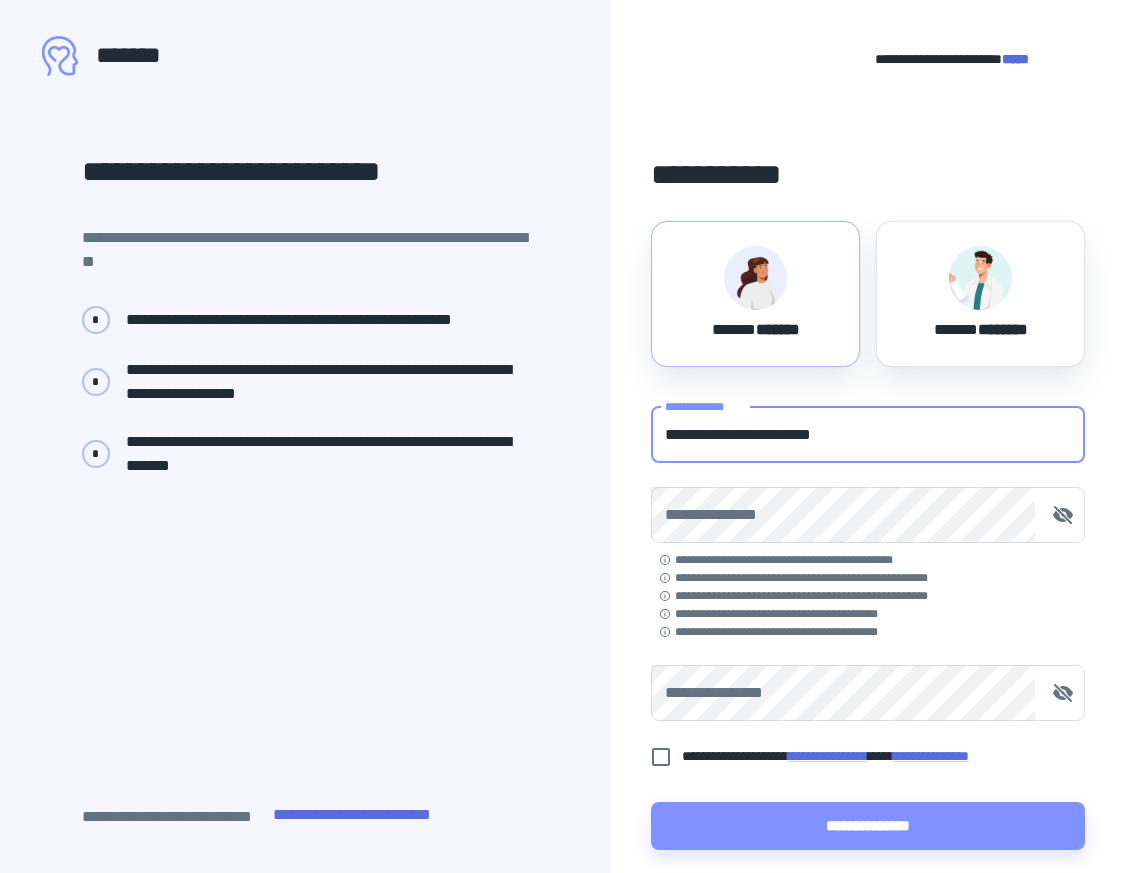 type on "**********" 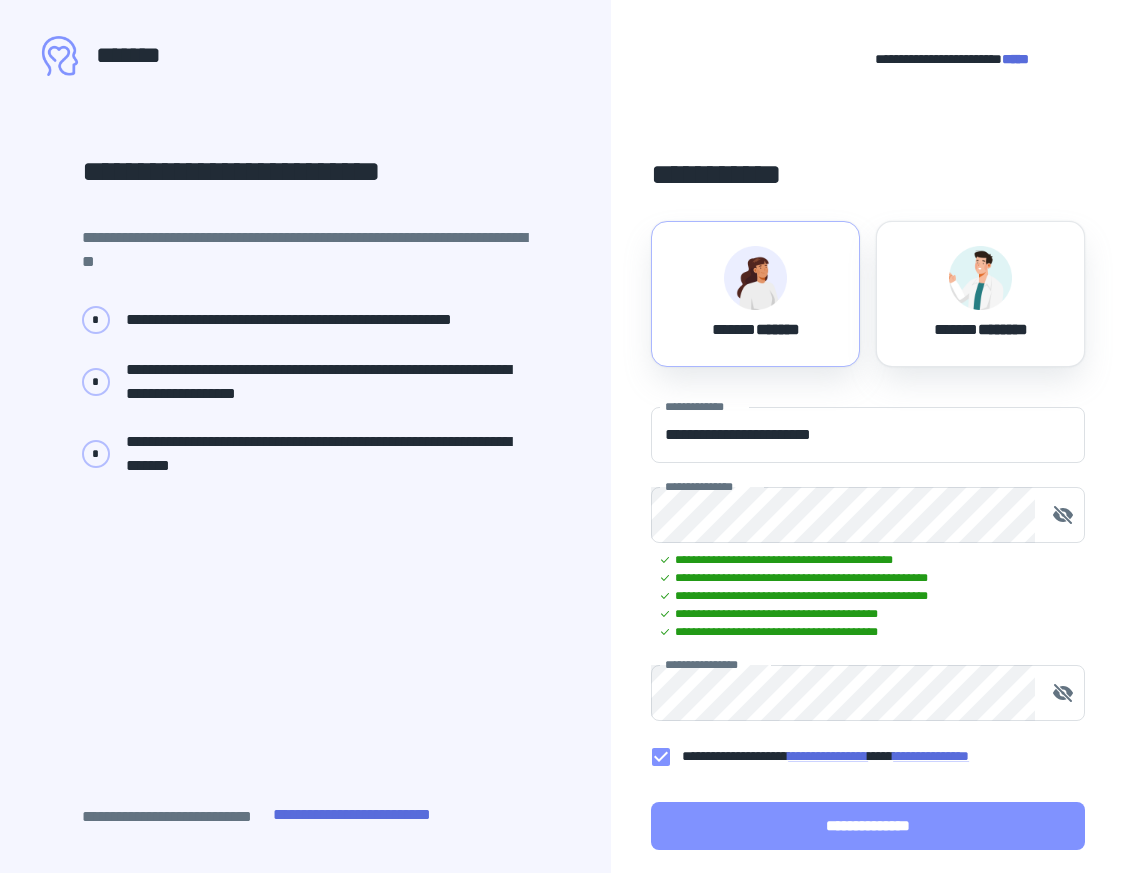 click on "**********" at bounding box center (868, 826) 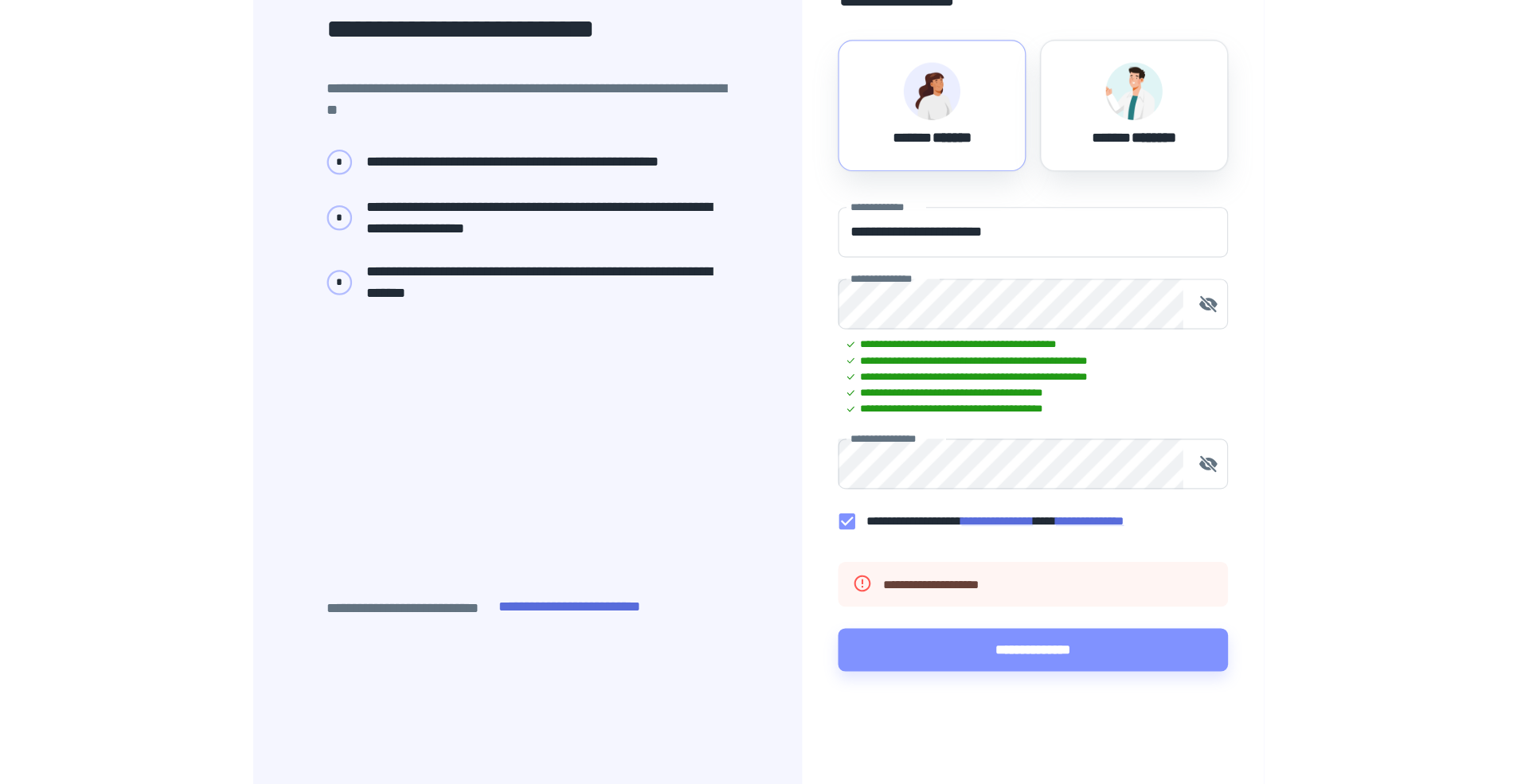 scroll, scrollTop: 0, scrollLeft: 0, axis: both 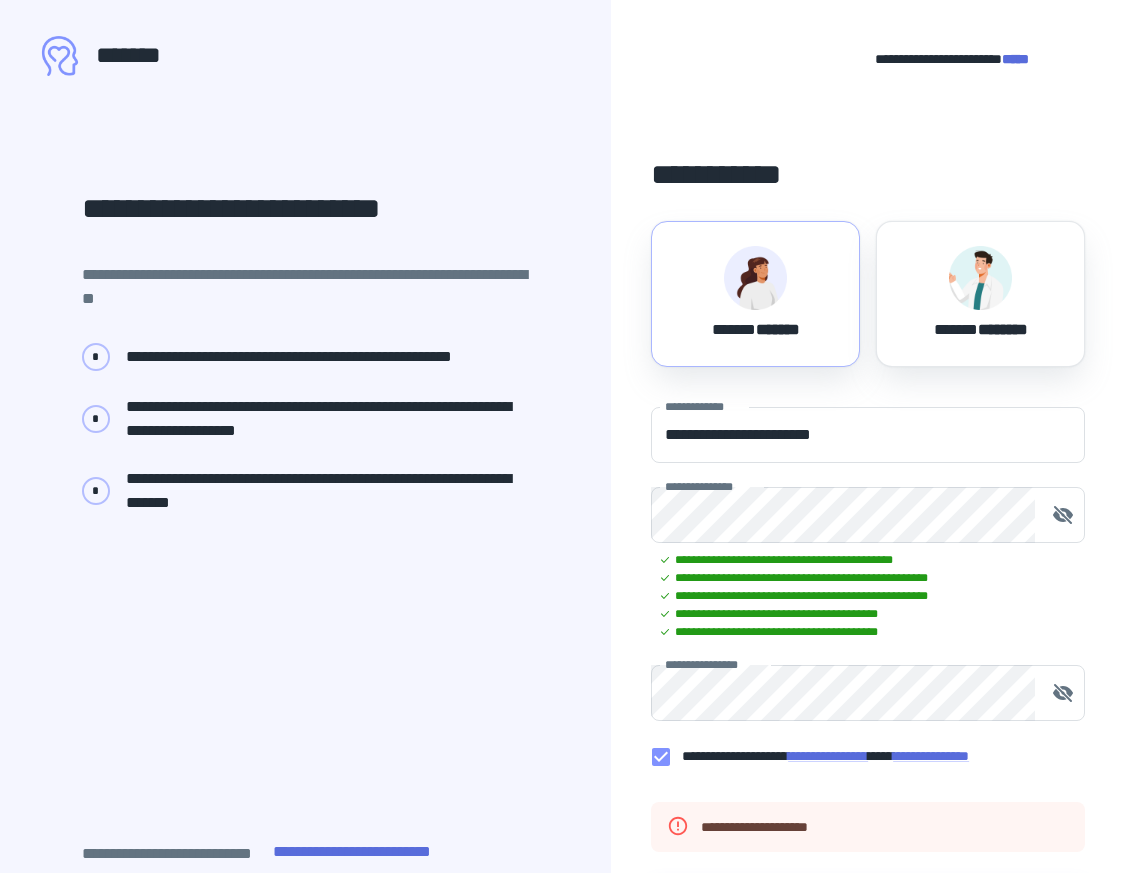 click on "*****" at bounding box center (1015, 59) 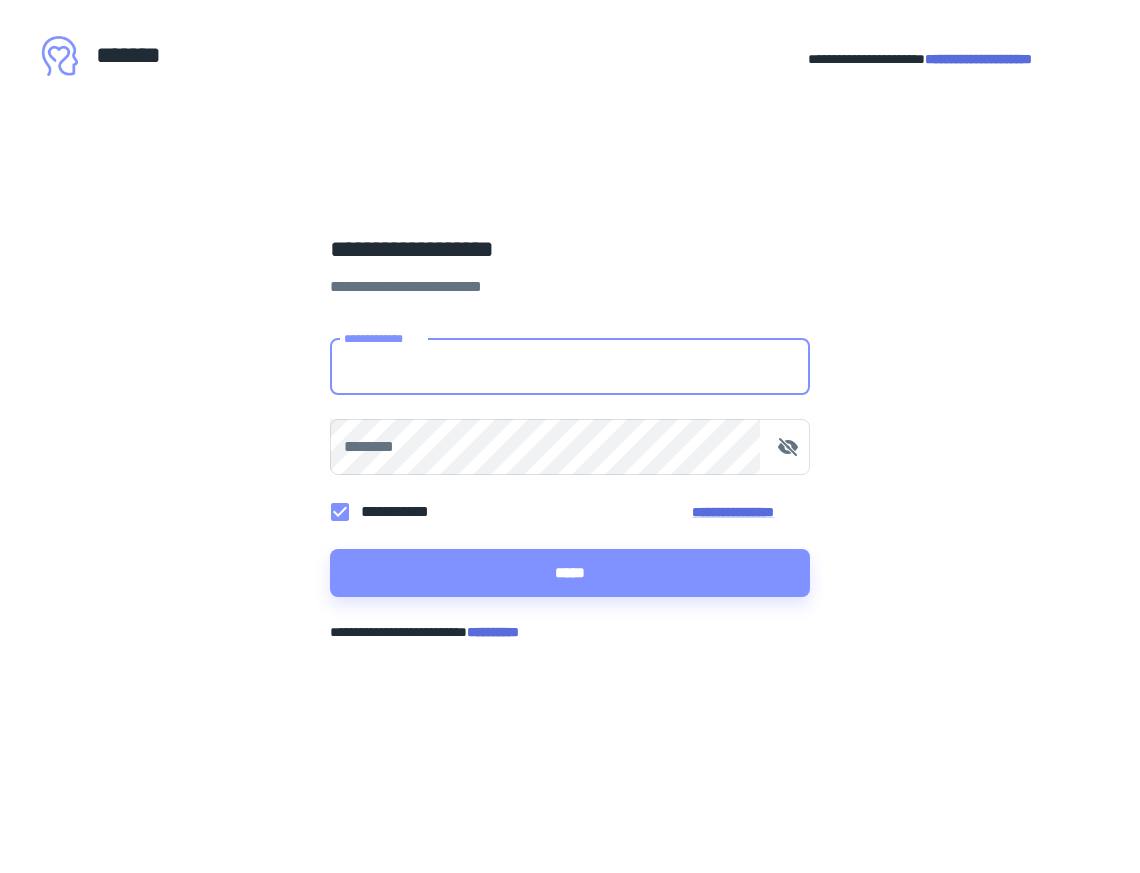 type on "**********" 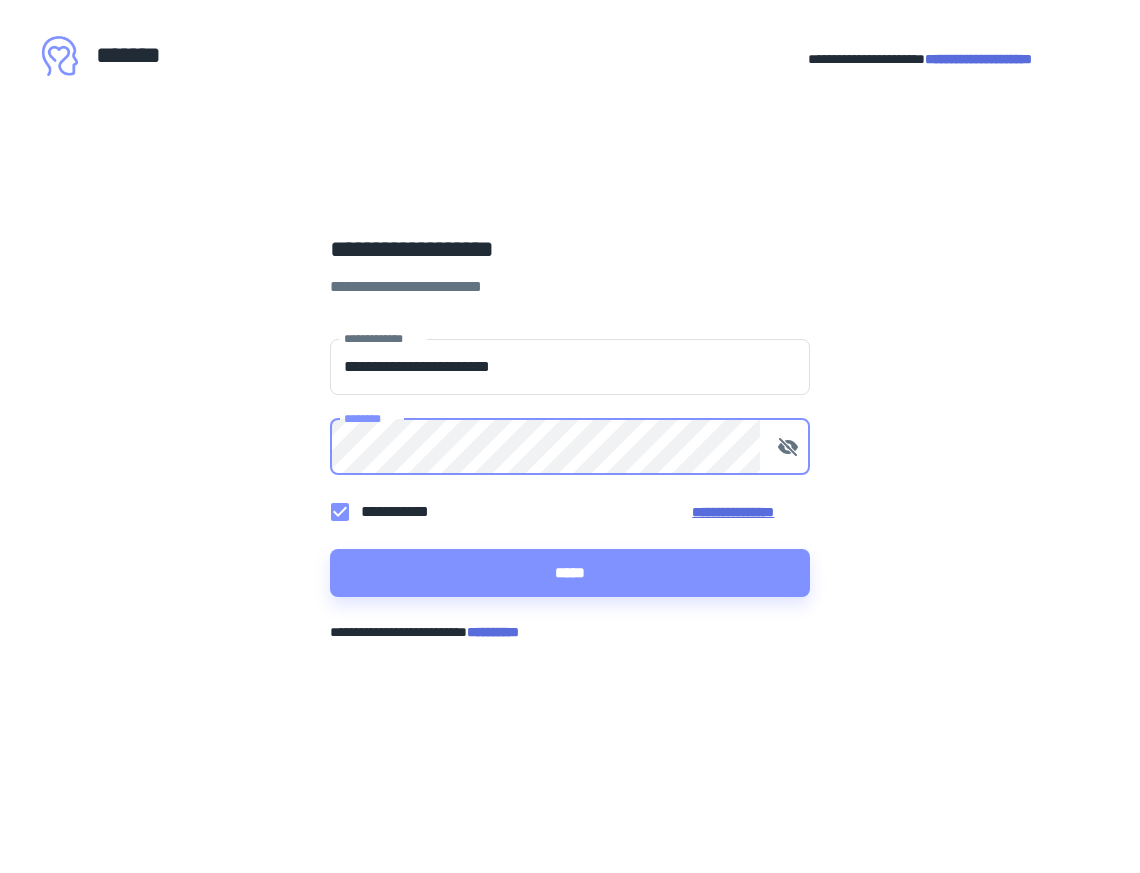 click on "**********" at bounding box center [751, 512] 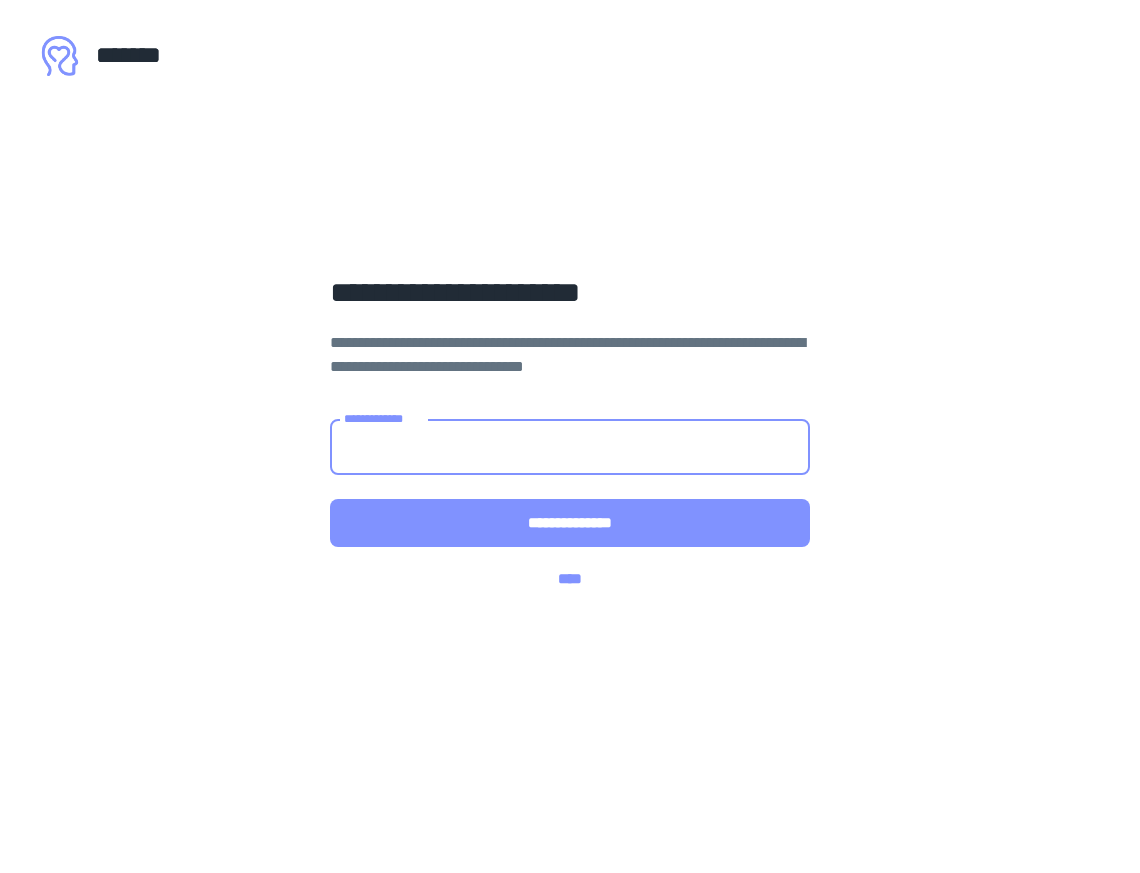 type on "**********" 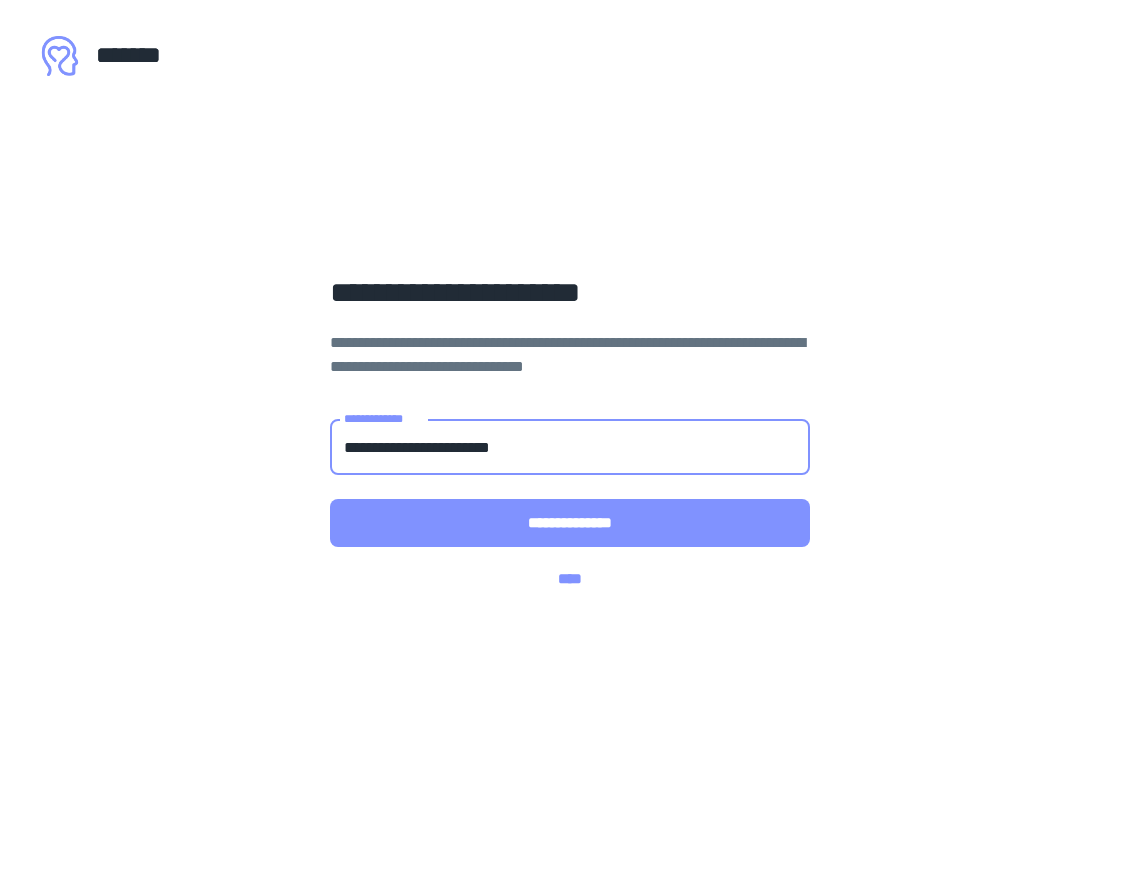 click on "**********" at bounding box center (570, 523) 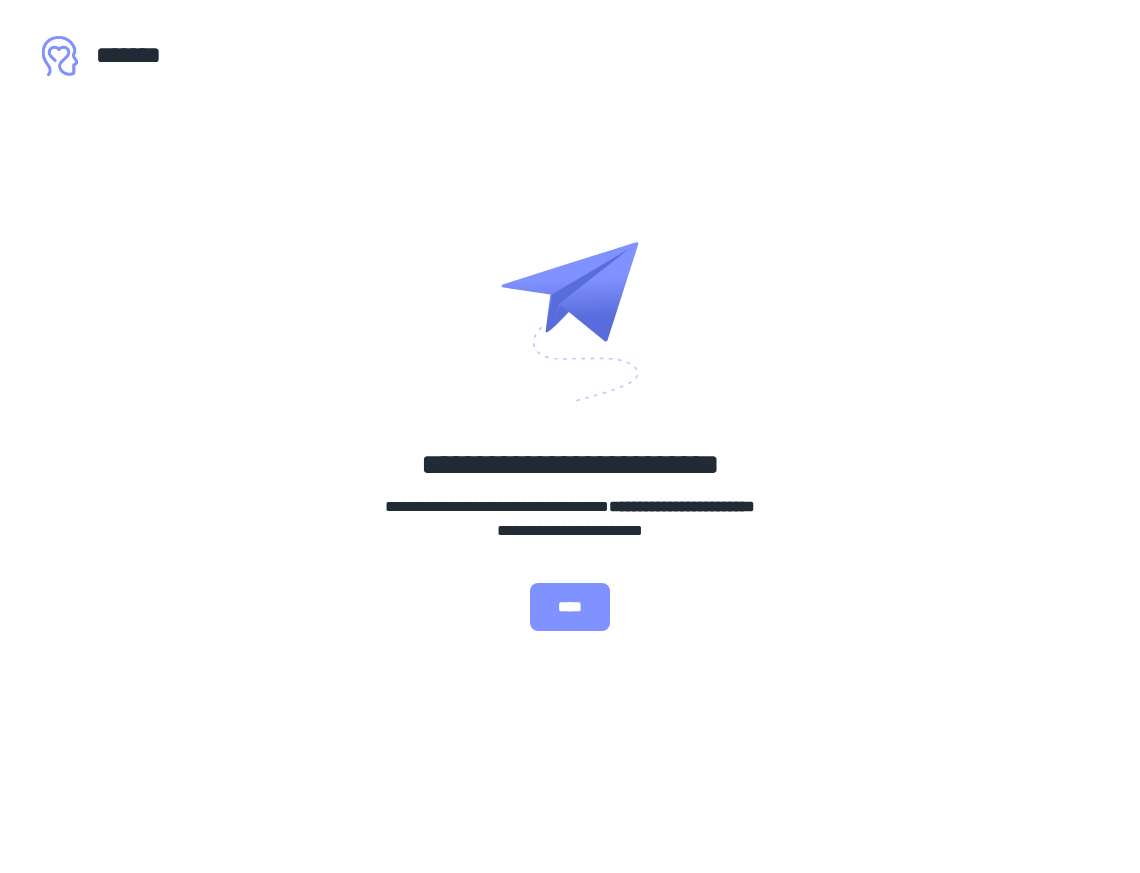 click on "****" at bounding box center (570, 607) 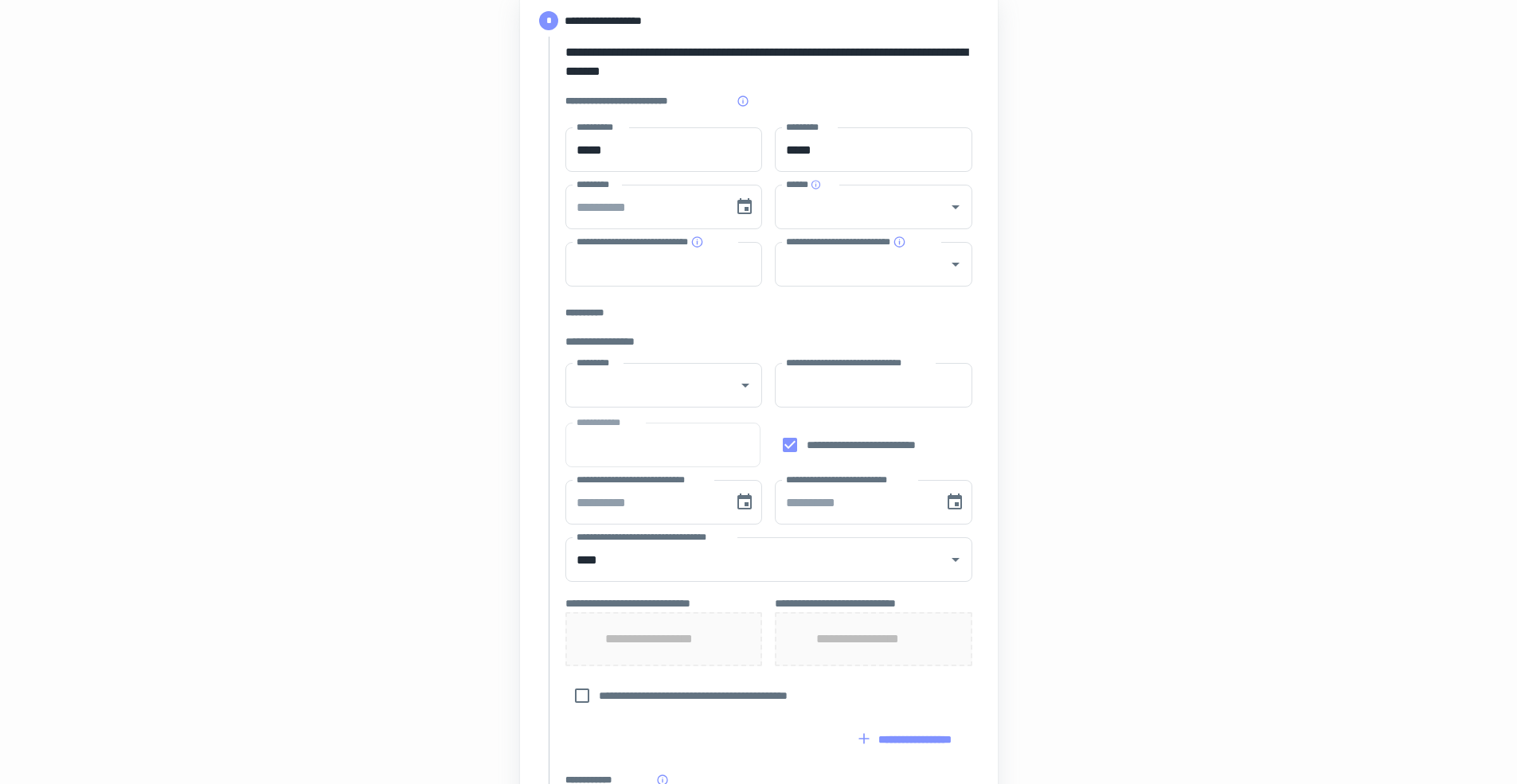 scroll, scrollTop: 0, scrollLeft: 0, axis: both 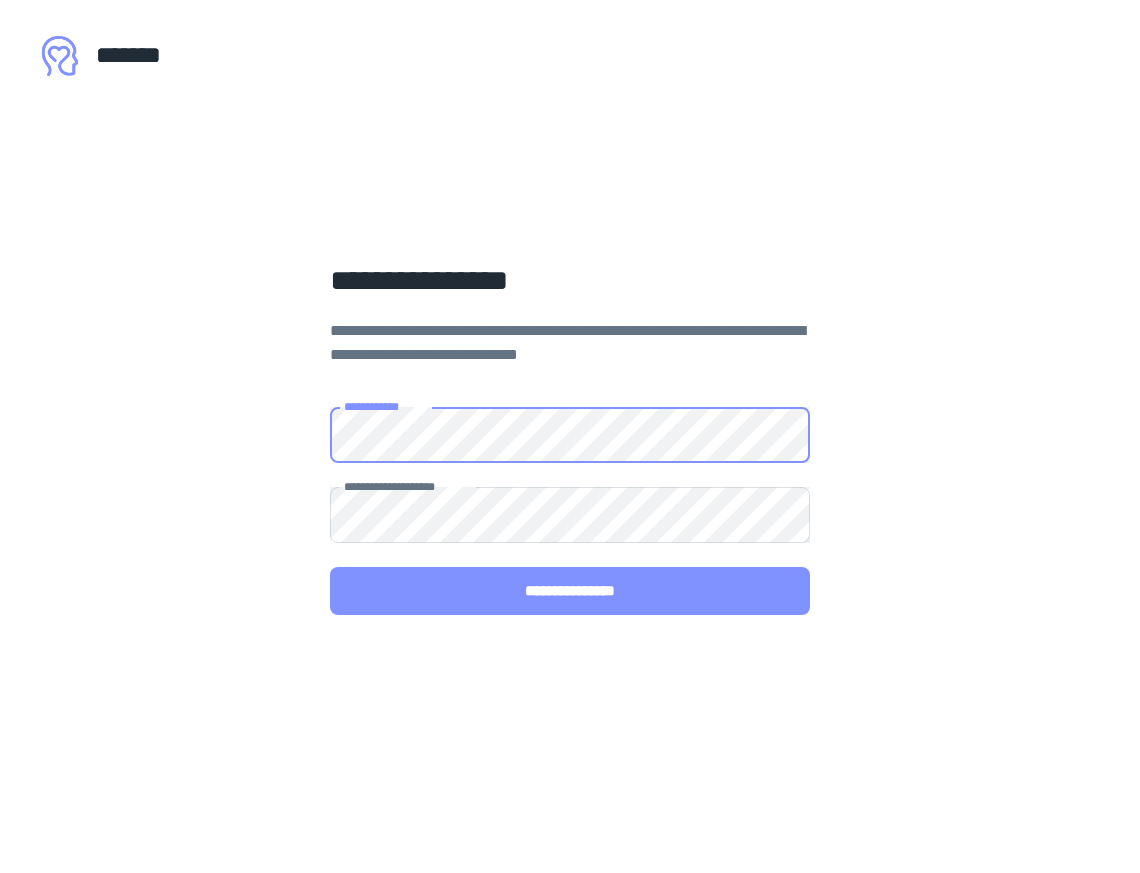 click on "**********" at bounding box center (570, 591) 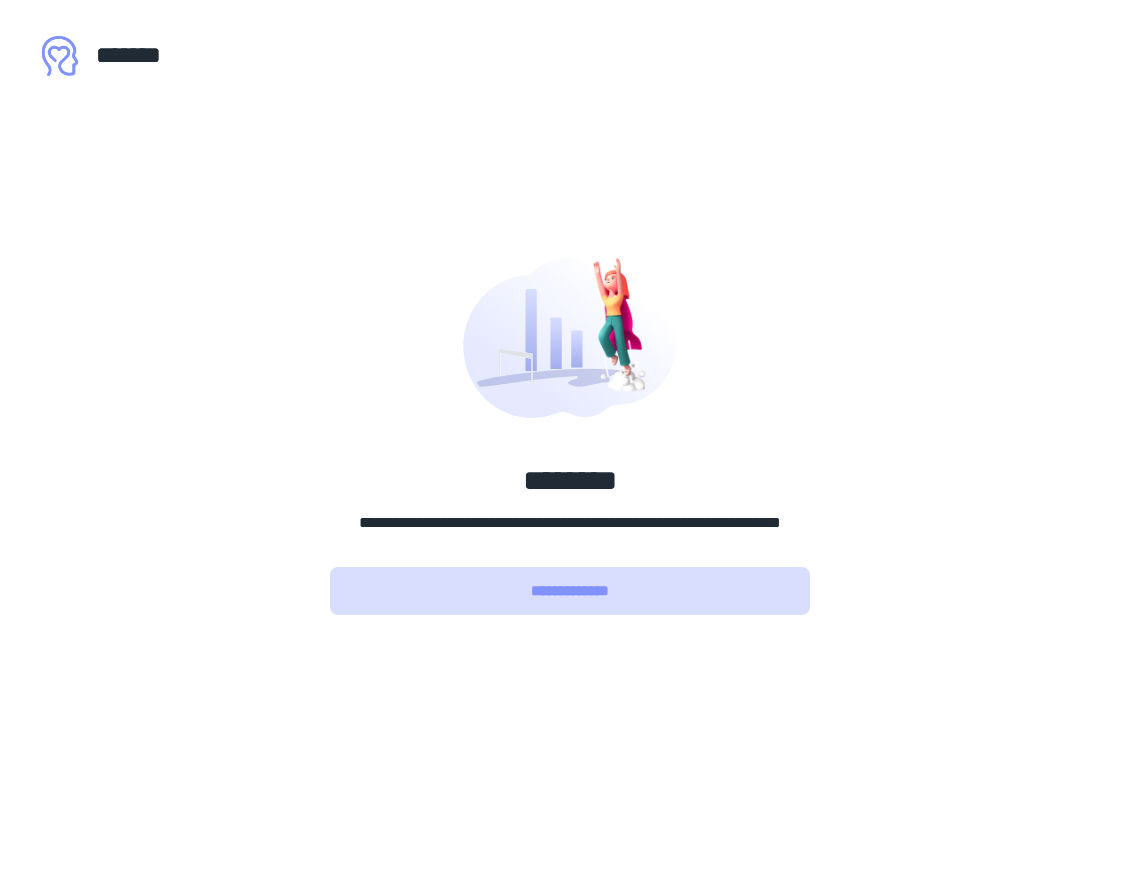 click on "**********" at bounding box center [570, 591] 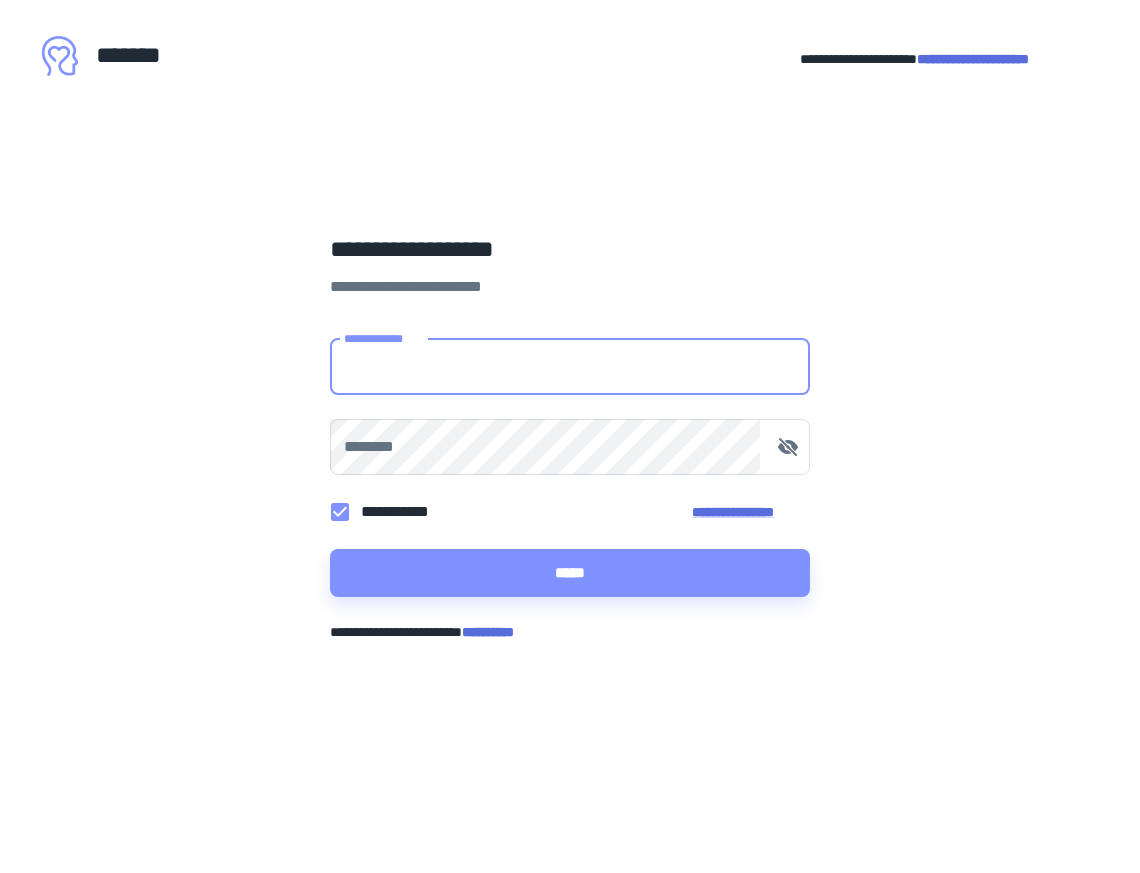 click on "**********" at bounding box center [570, 367] 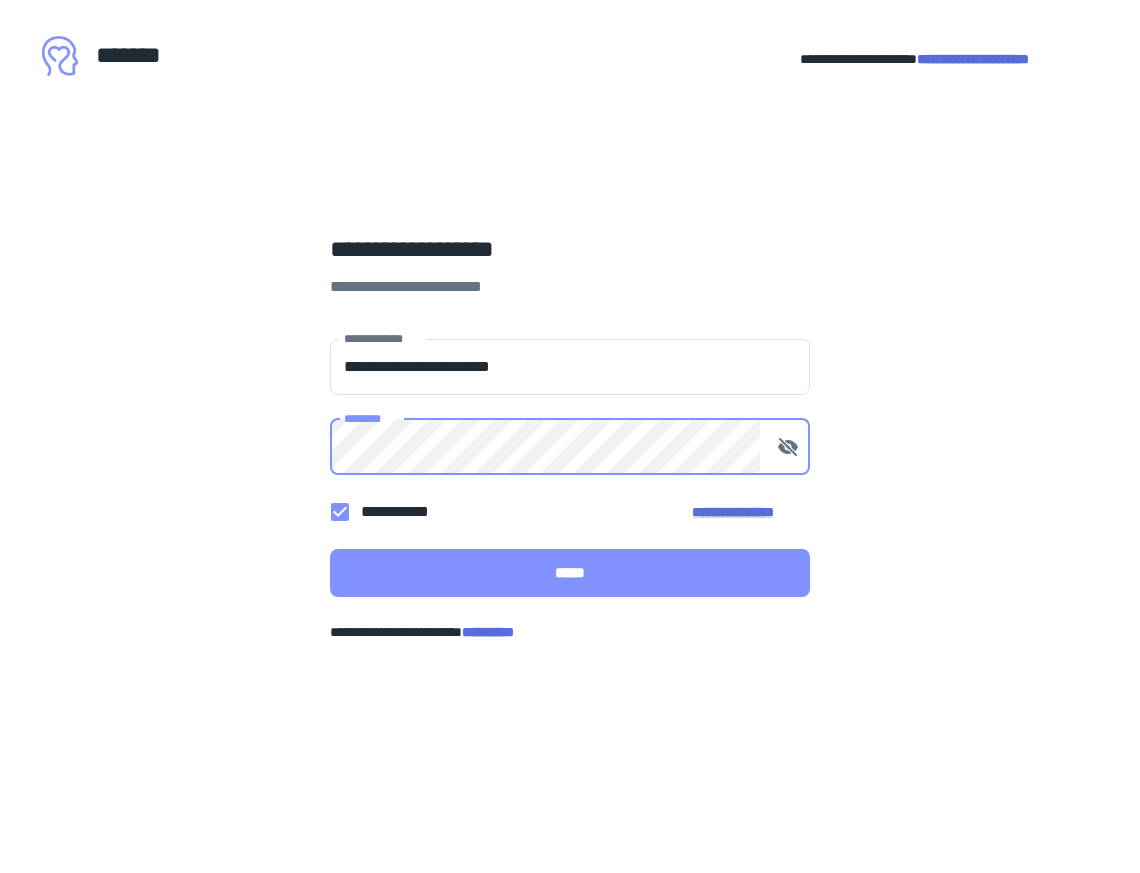 click on "*****" at bounding box center [570, 573] 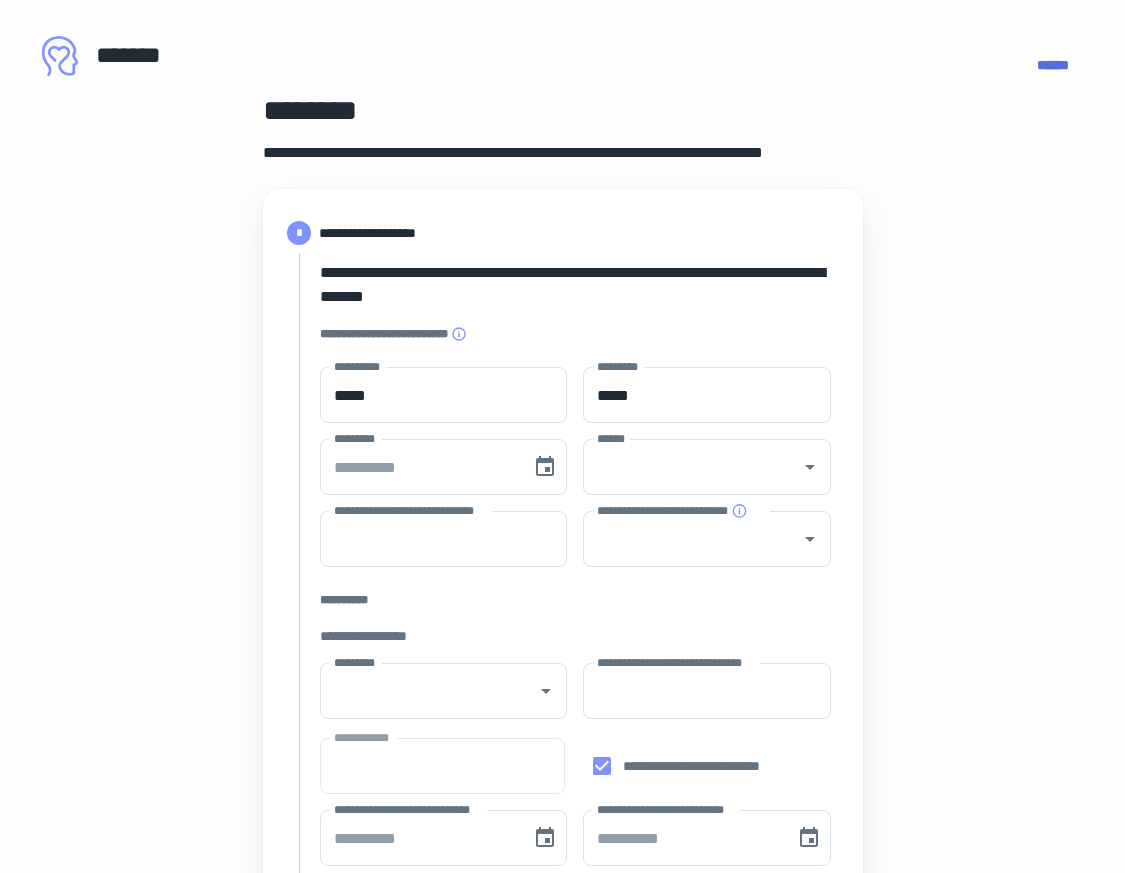 type on "****" 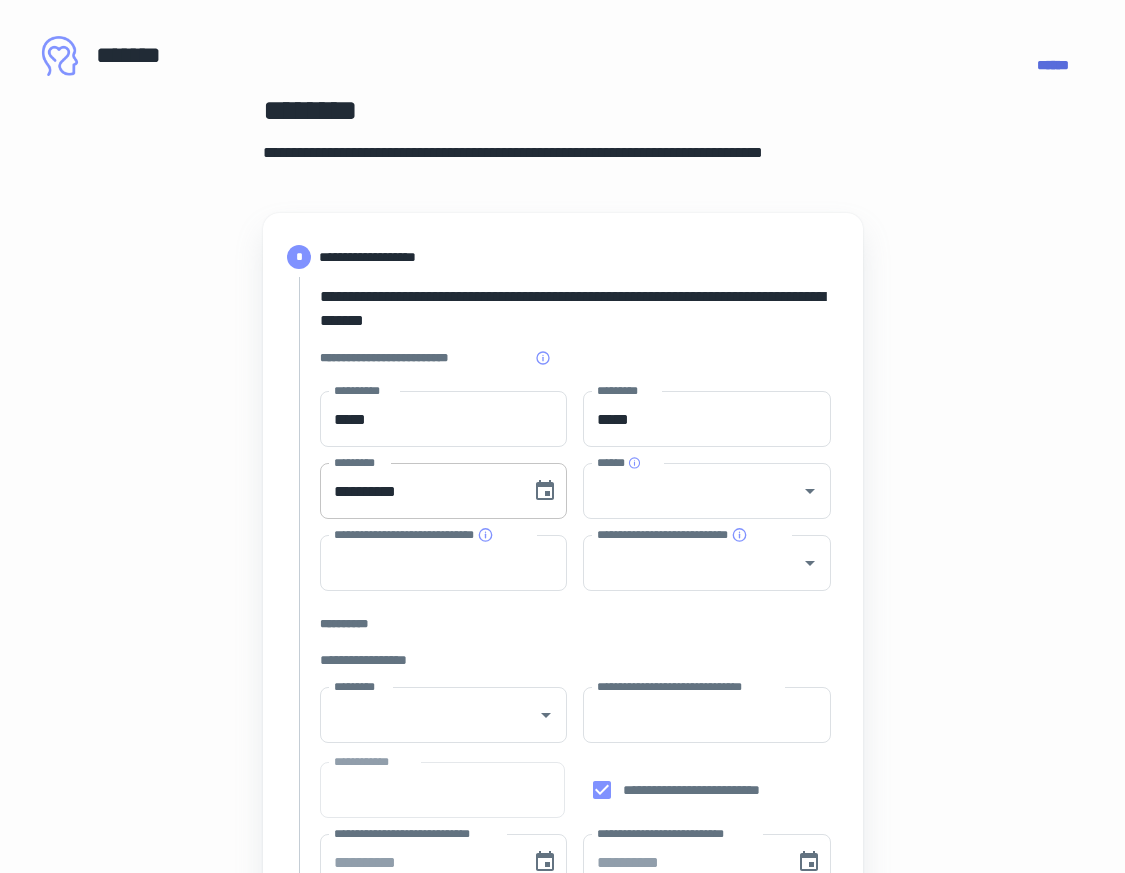 click on "**********" at bounding box center [419, 491] 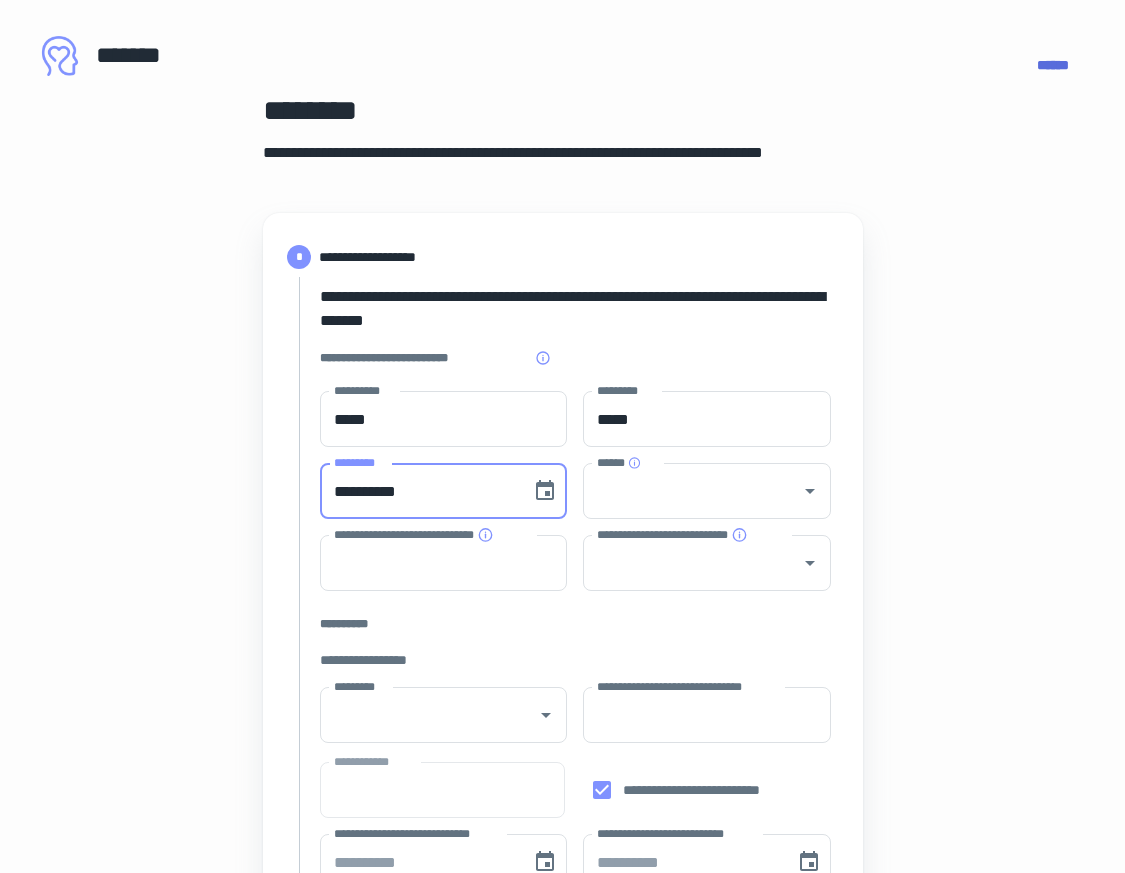 type on "**********" 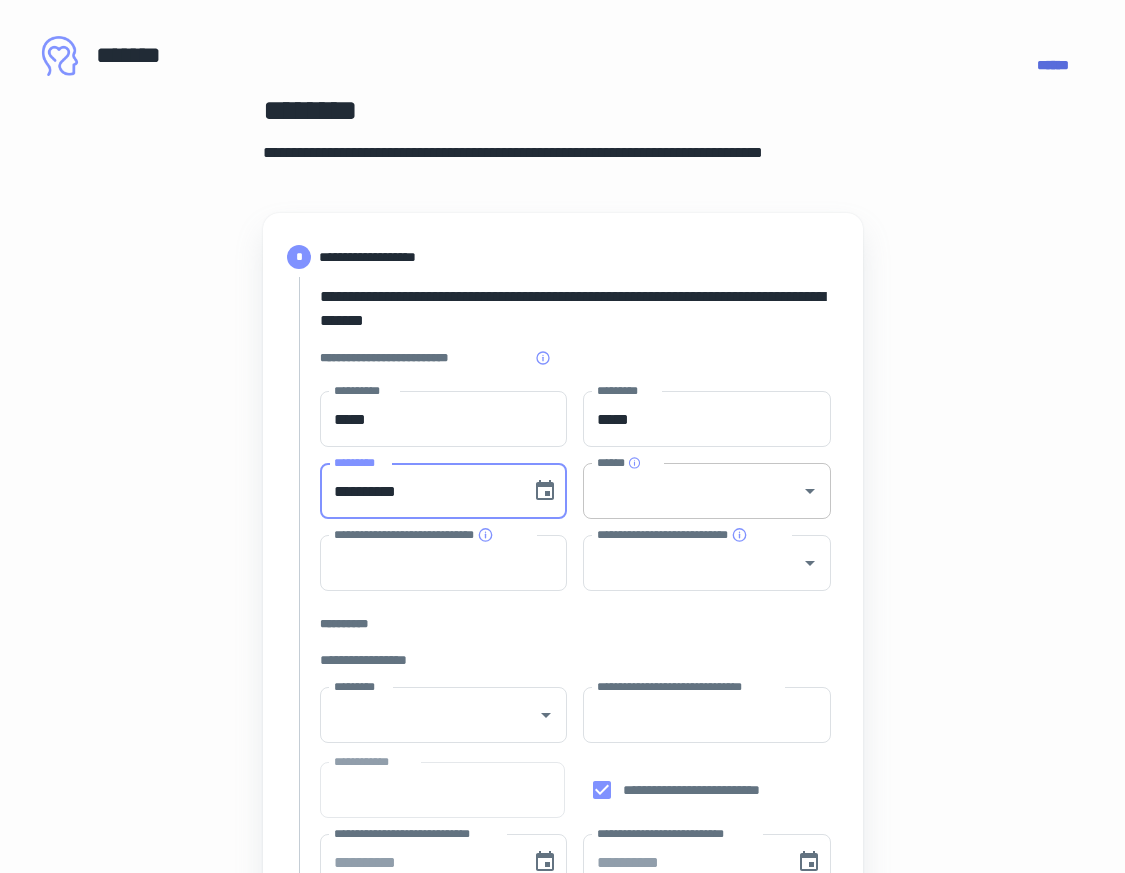 click on "******" at bounding box center [692, 491] 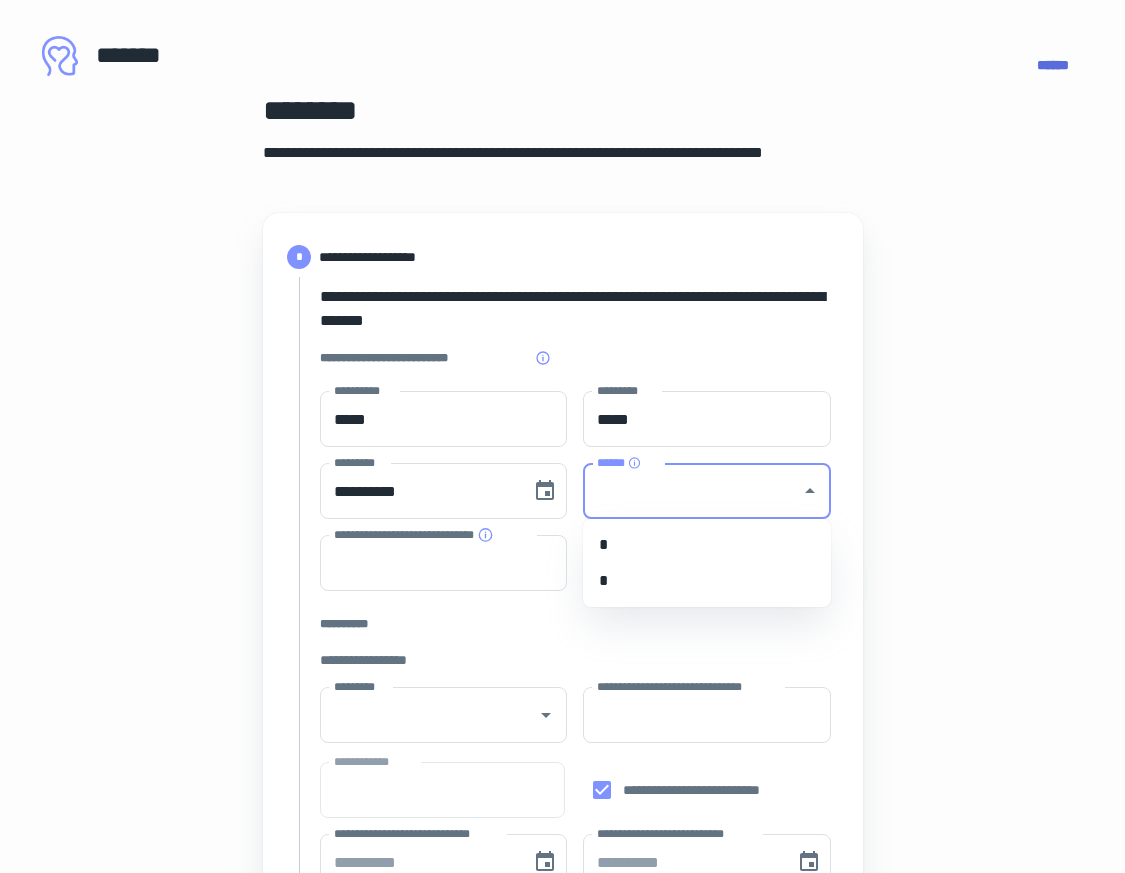 click on "*" at bounding box center (707, 581) 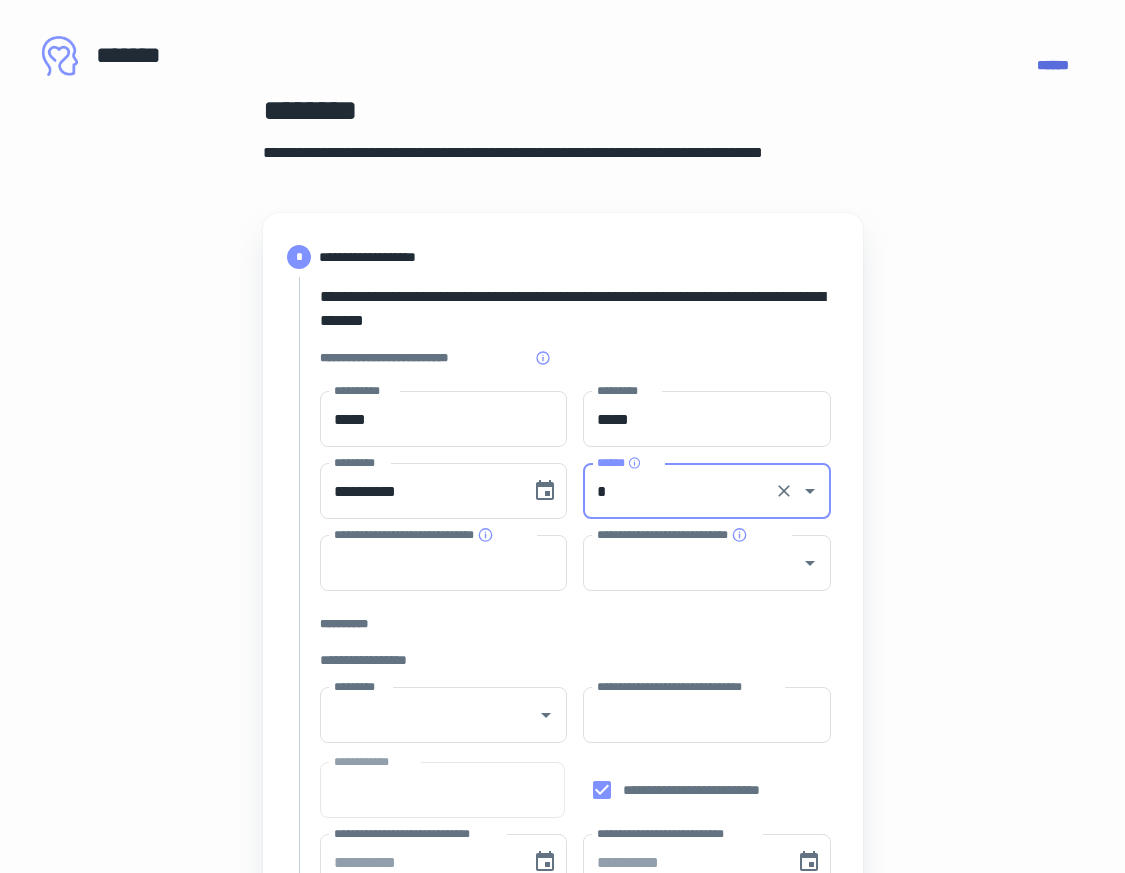 type on "*" 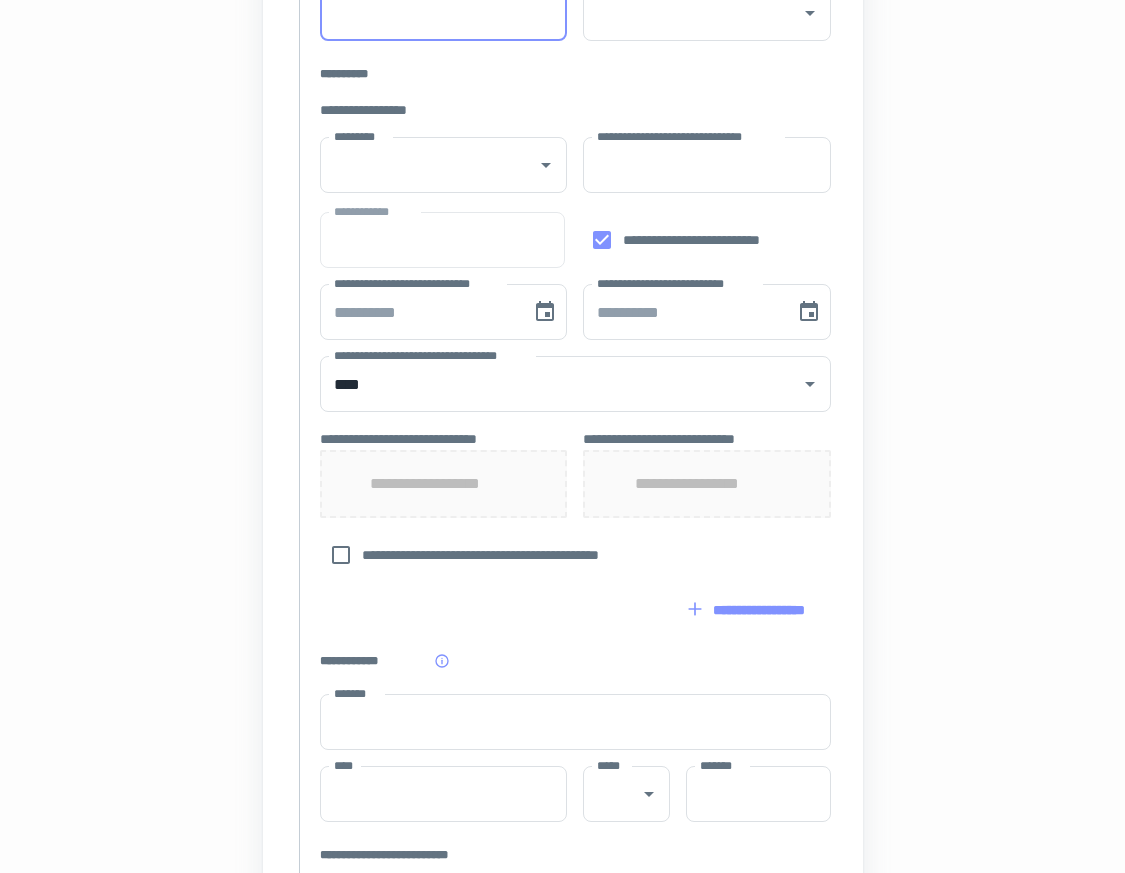 scroll, scrollTop: 126, scrollLeft: 0, axis: vertical 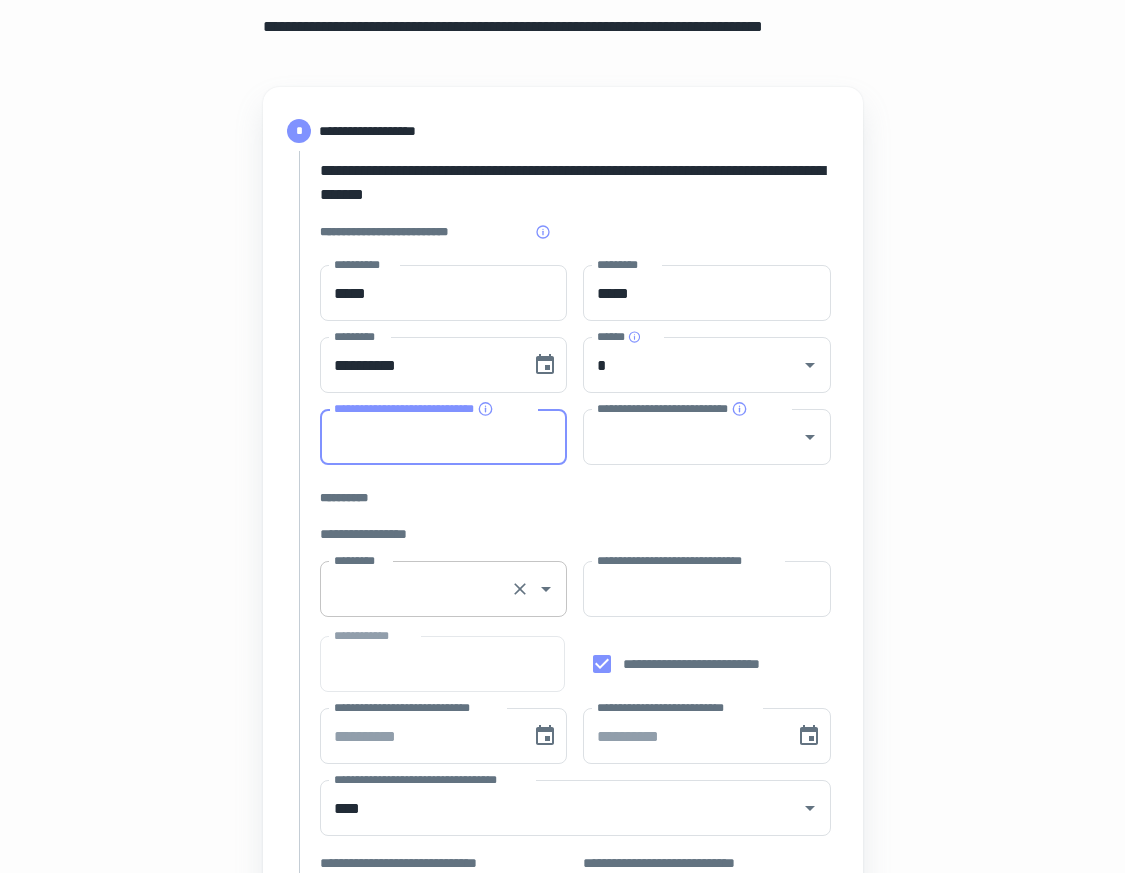 click on "*********" at bounding box center (416, 589) 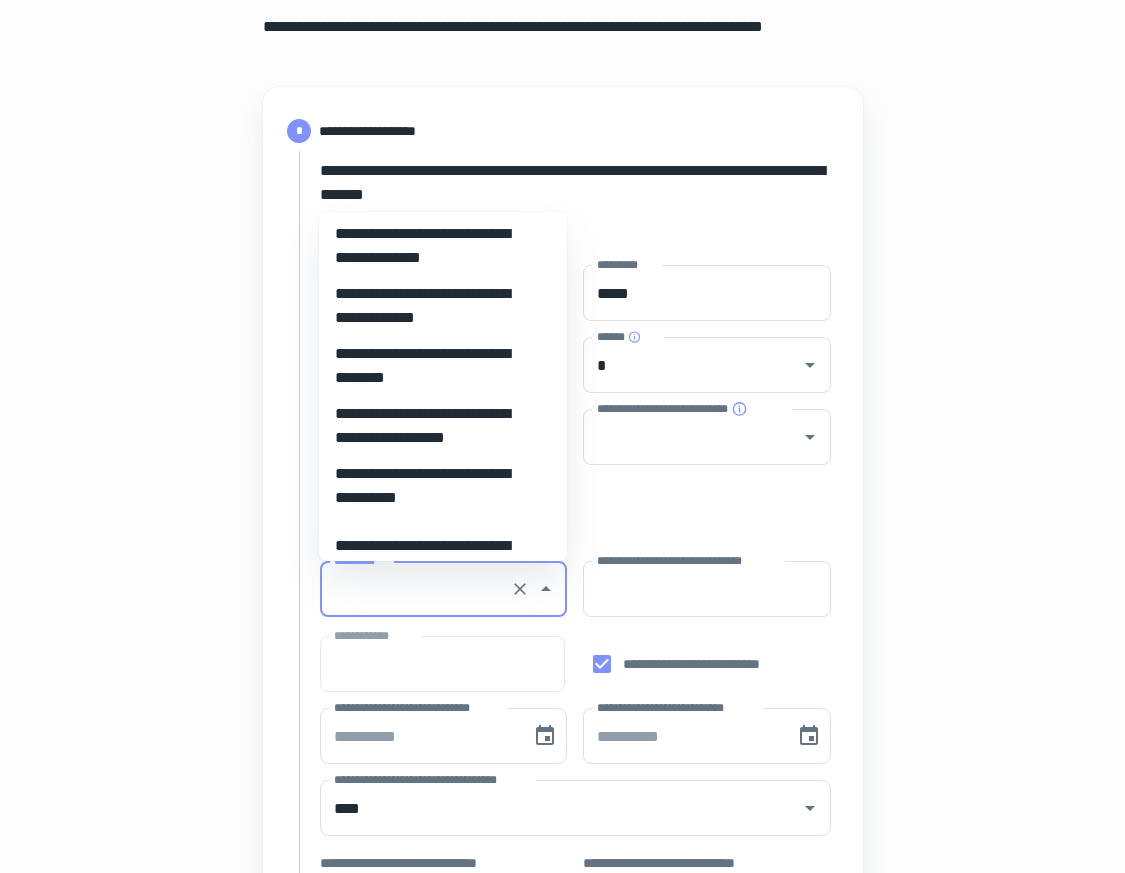 scroll, scrollTop: 1188, scrollLeft: 0, axis: vertical 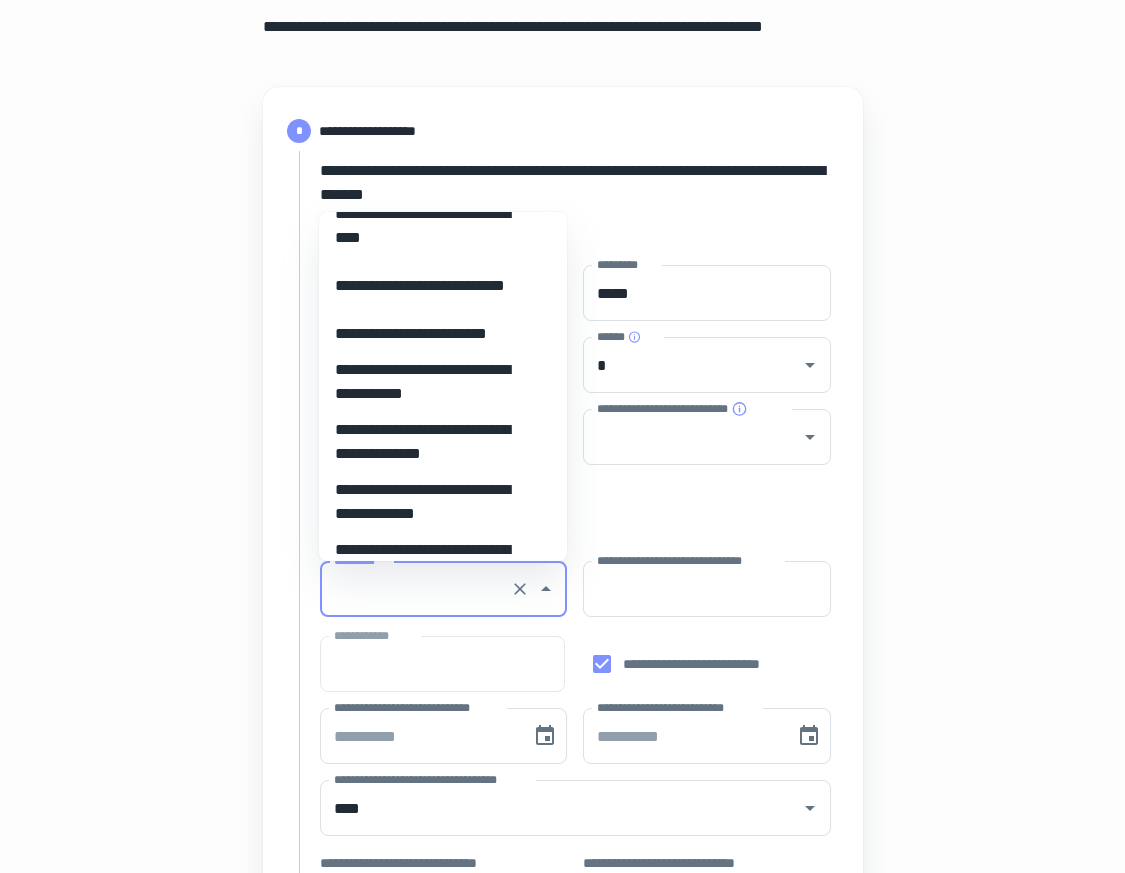 click on "**********" at bounding box center (435, 286) 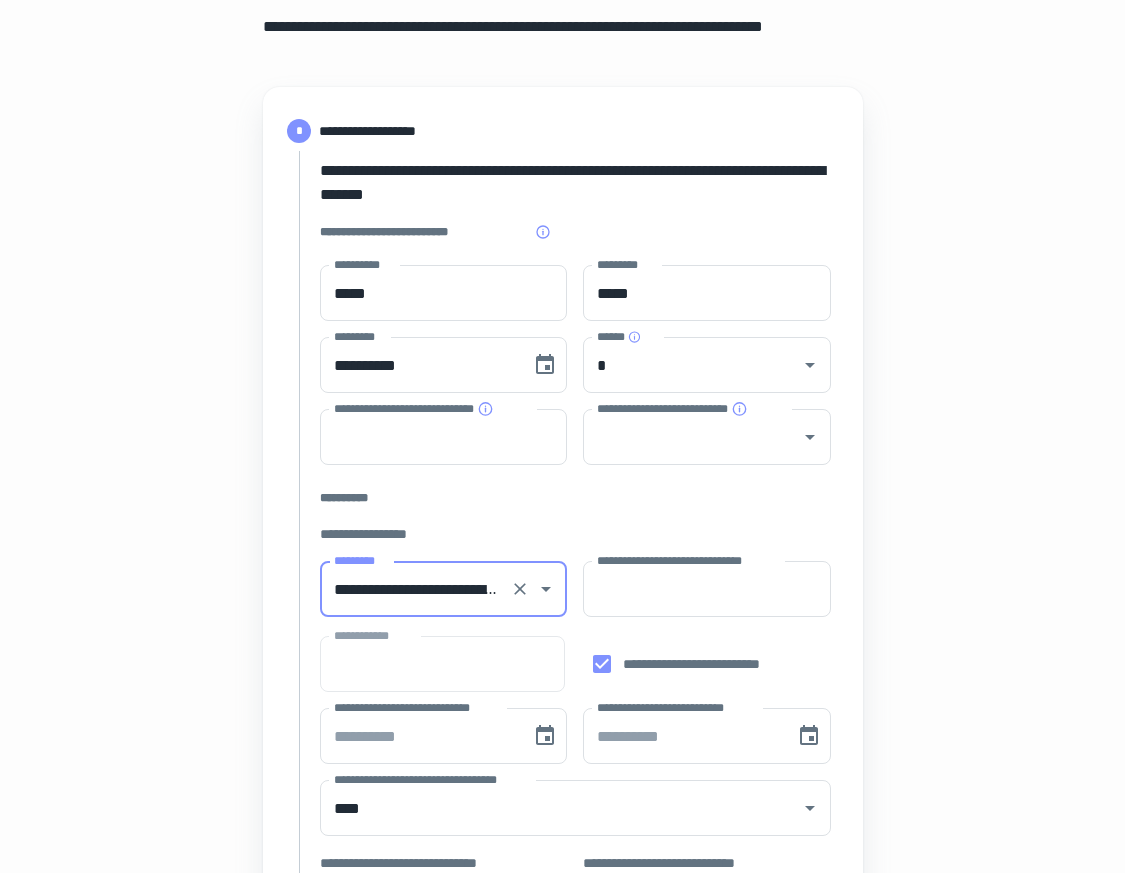type on "**********" 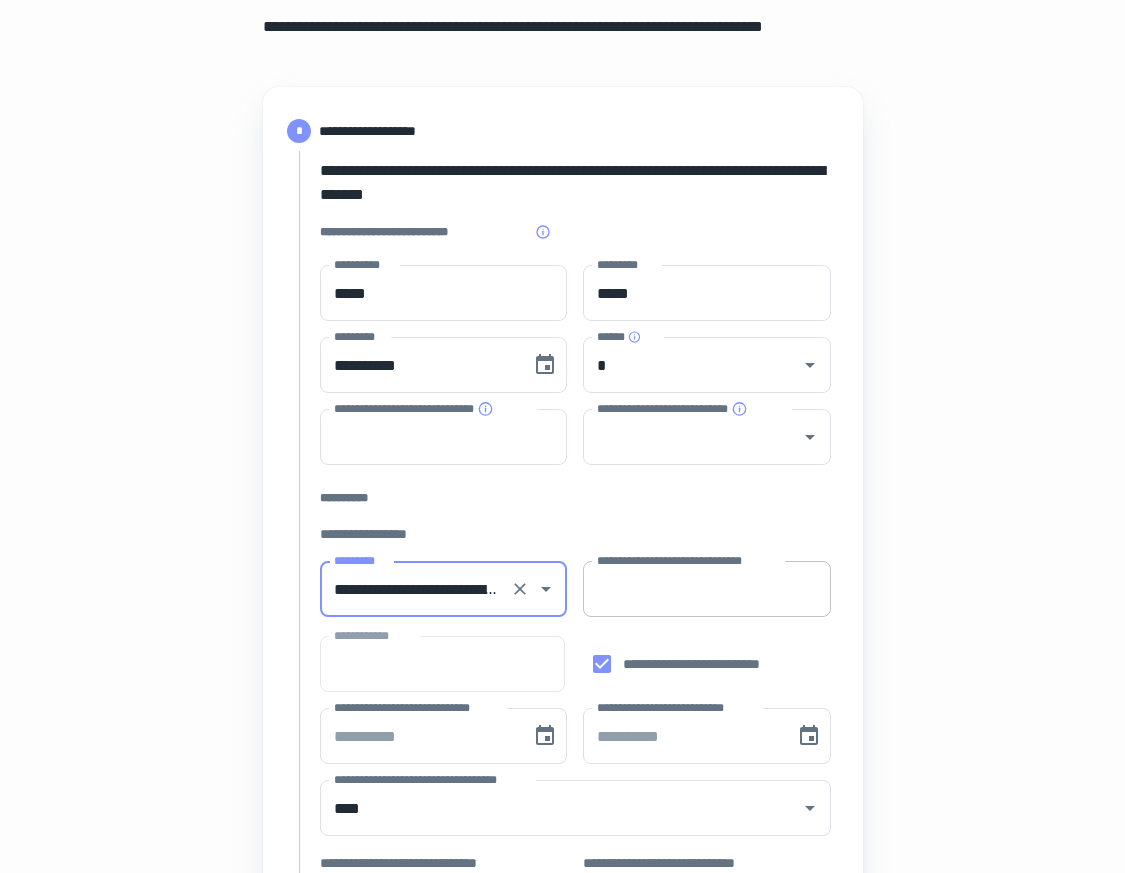 click on "**********" at bounding box center [707, 589] 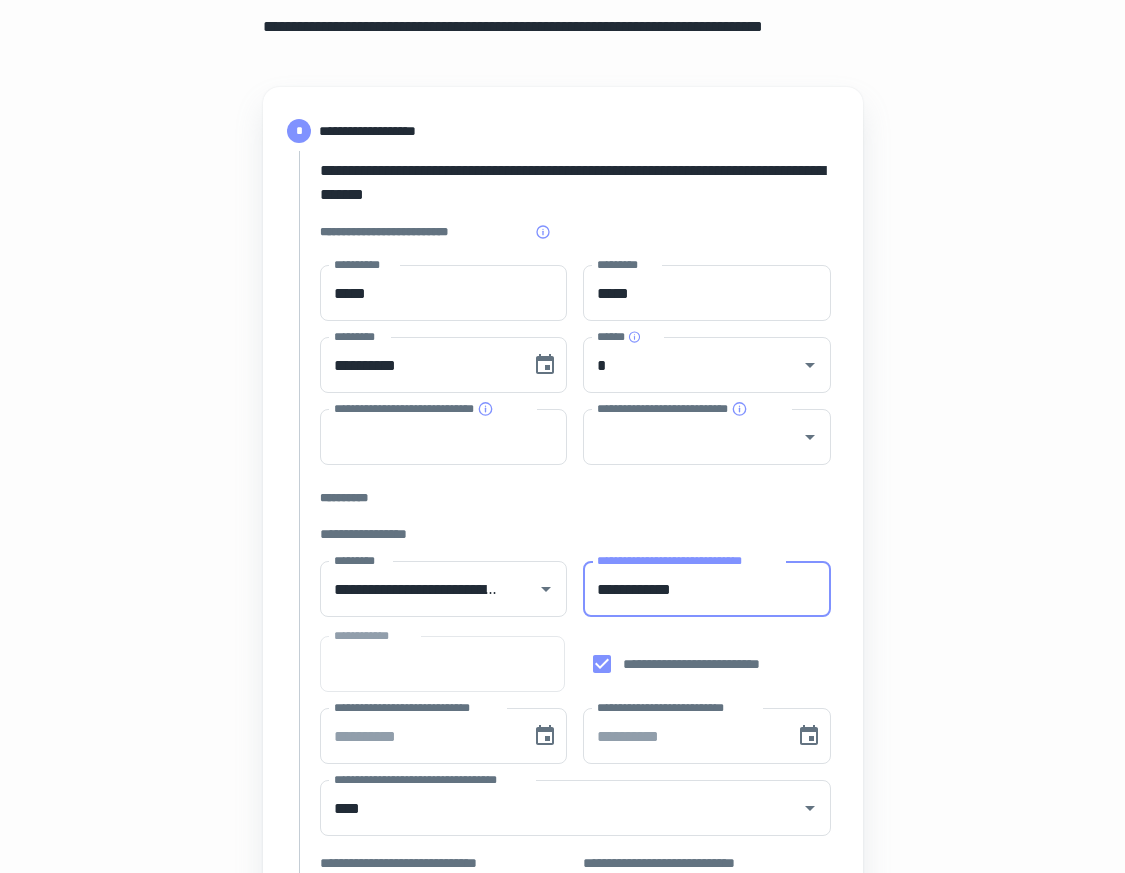type on "**********" 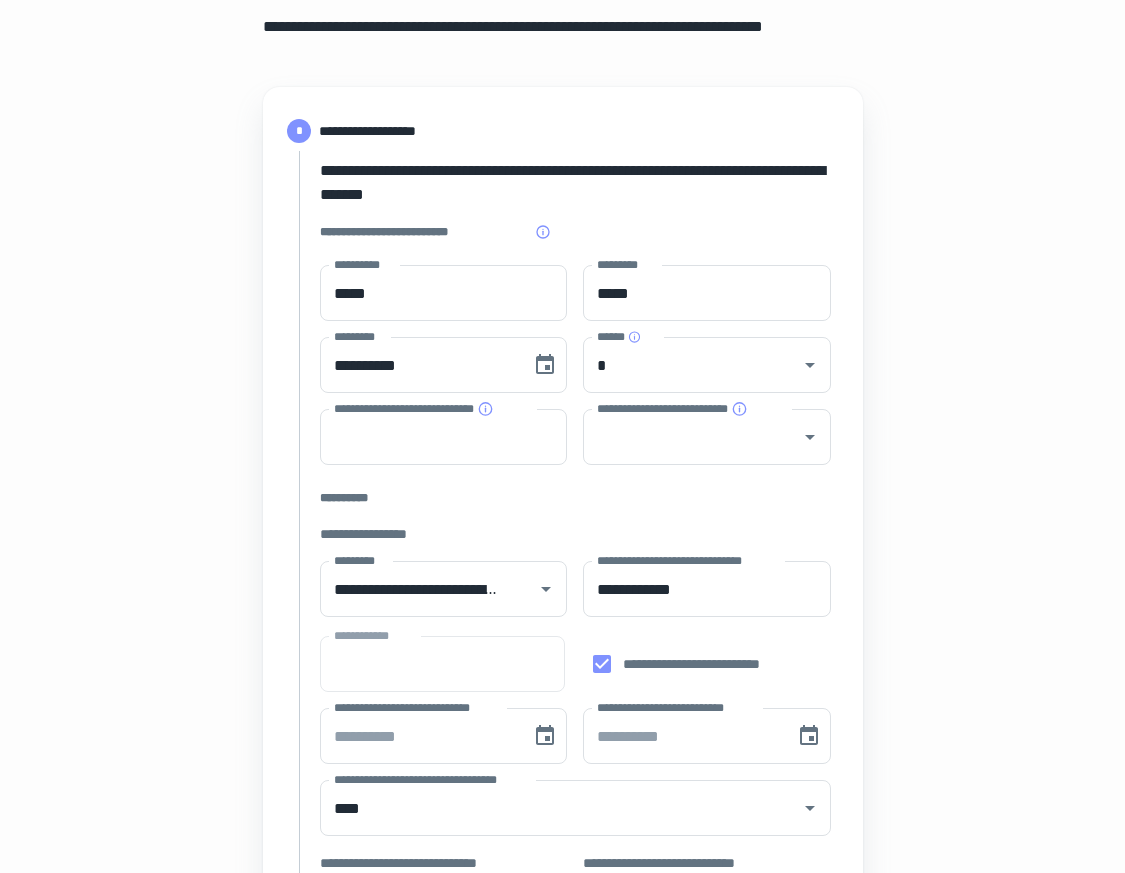 scroll, scrollTop: 155, scrollLeft: 0, axis: vertical 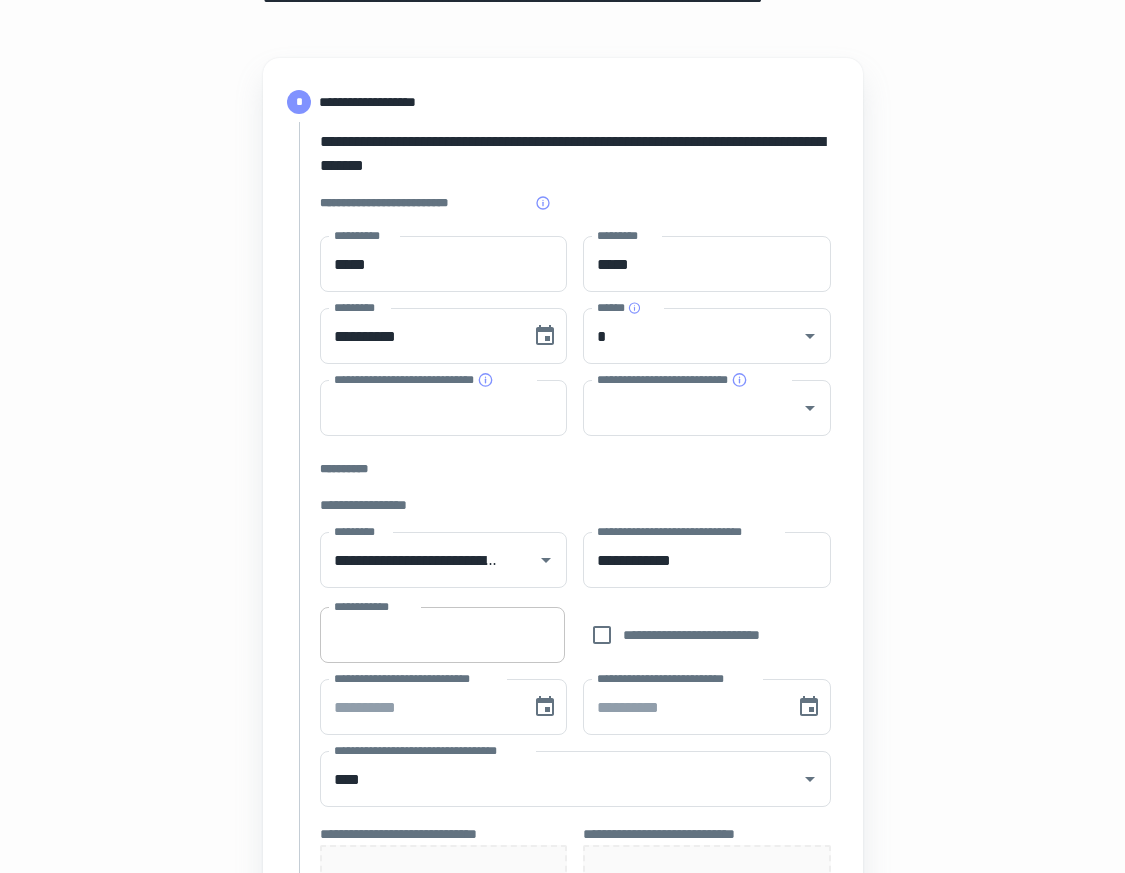 click on "**********" at bounding box center [442, 635] 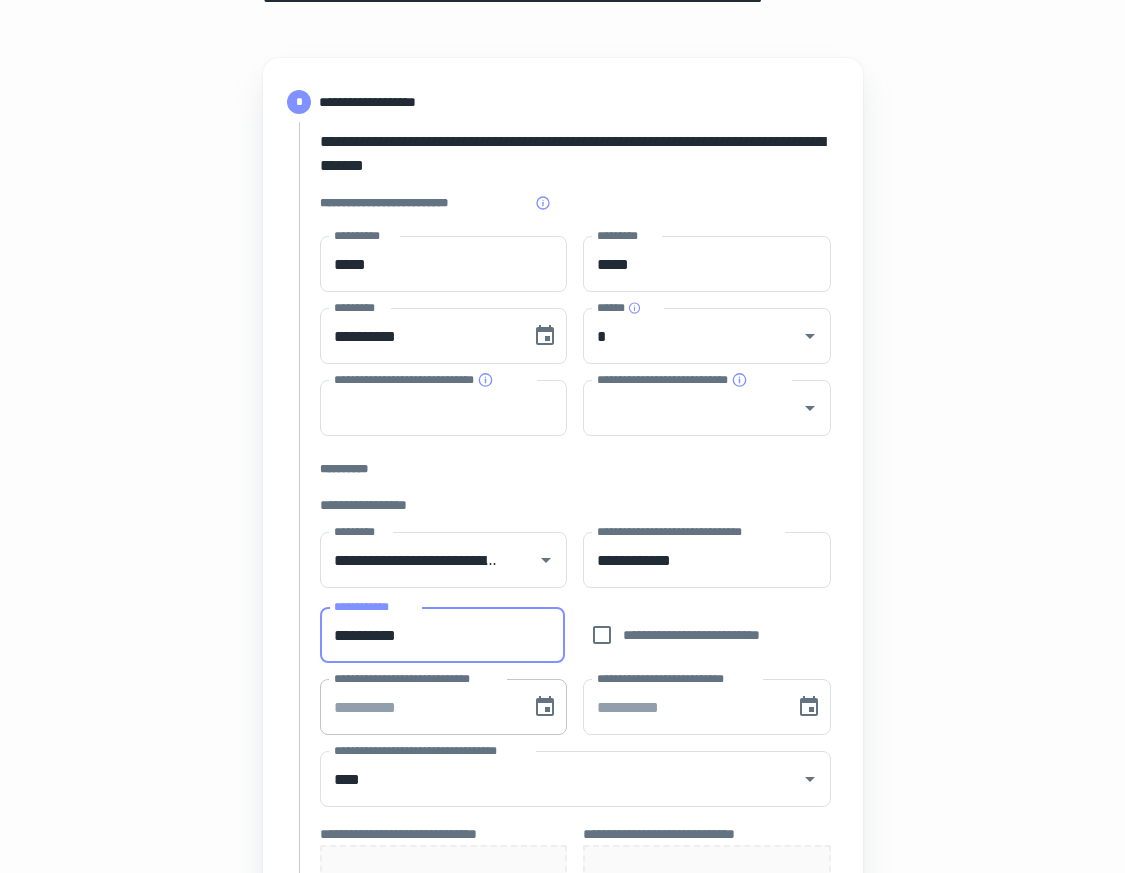 type on "**********" 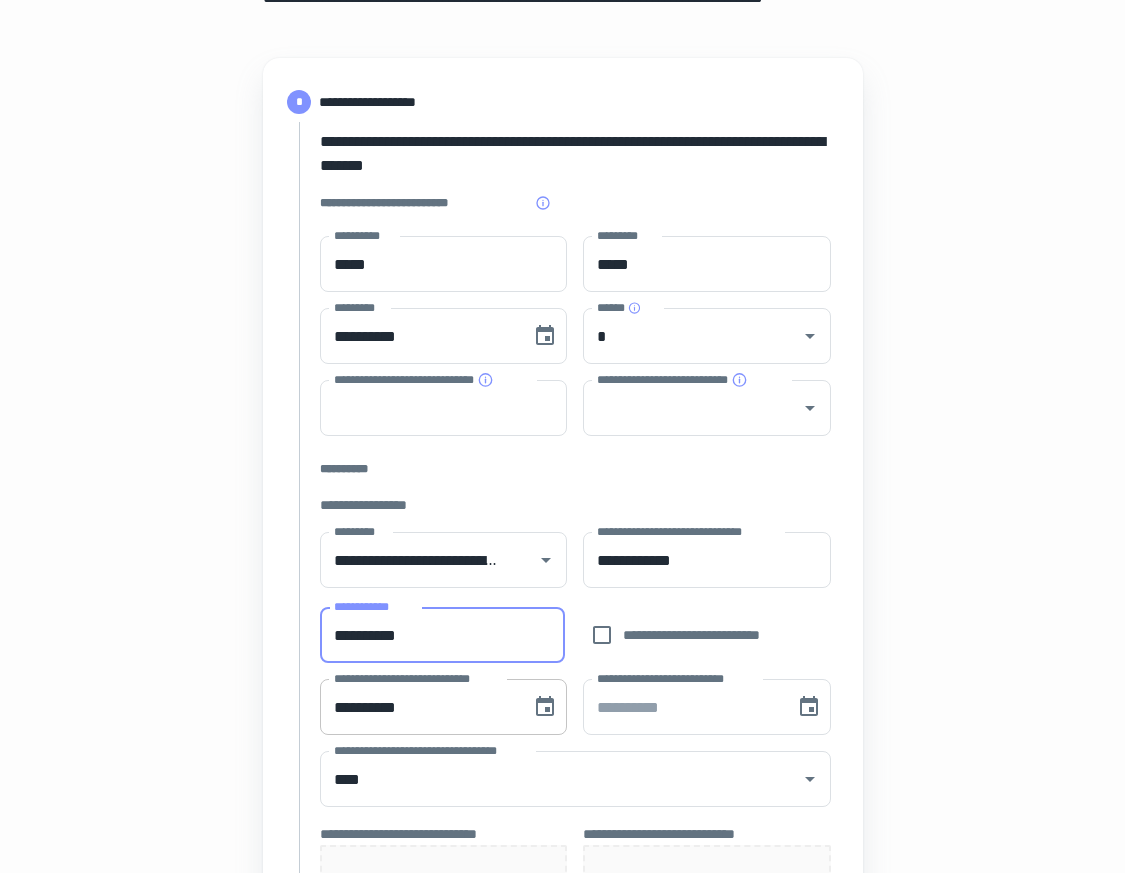 click on "**********" at bounding box center (419, 707) 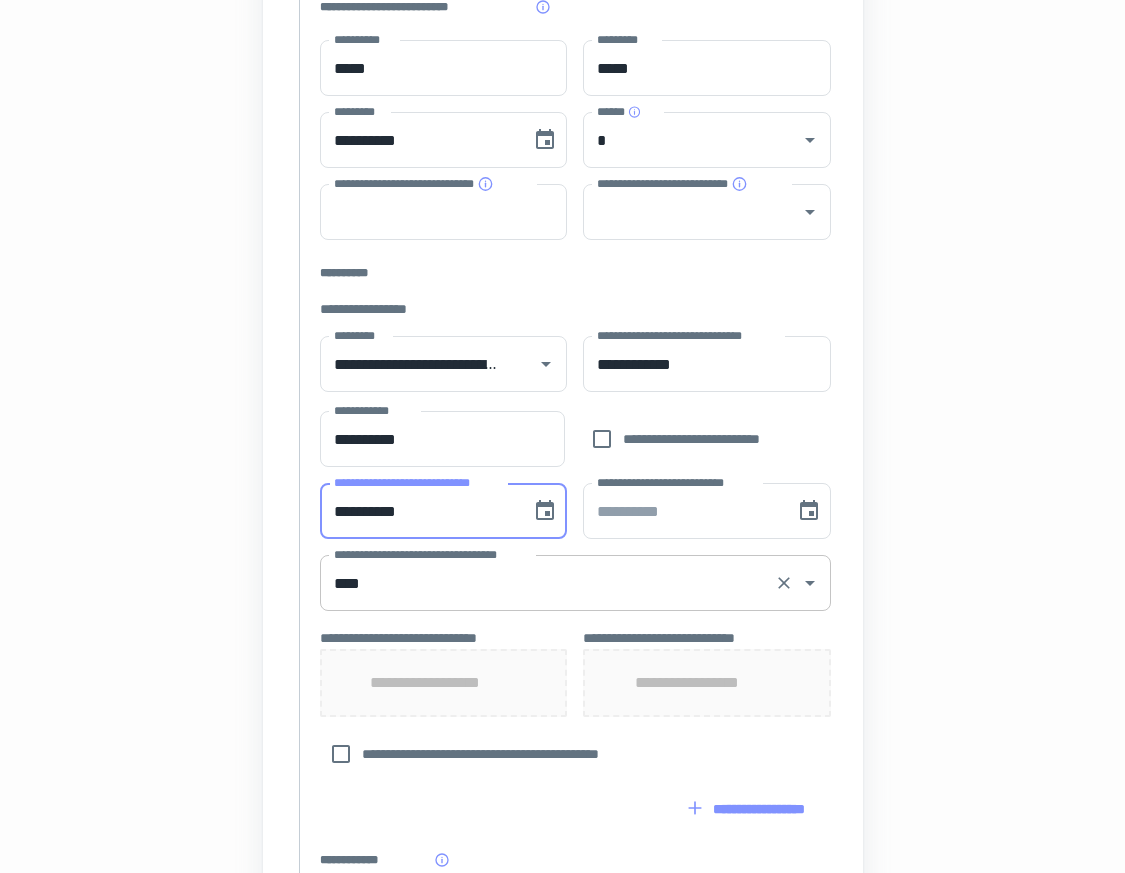 scroll, scrollTop: 514, scrollLeft: 0, axis: vertical 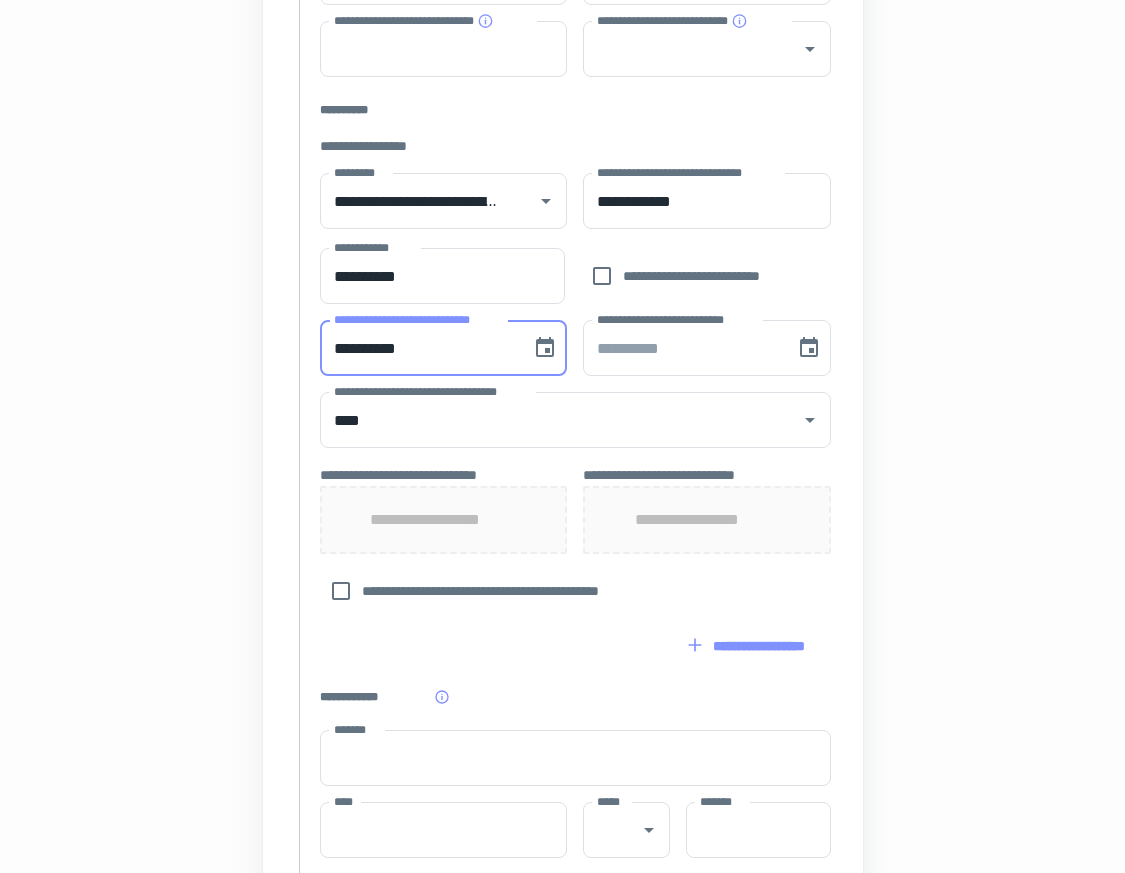 type 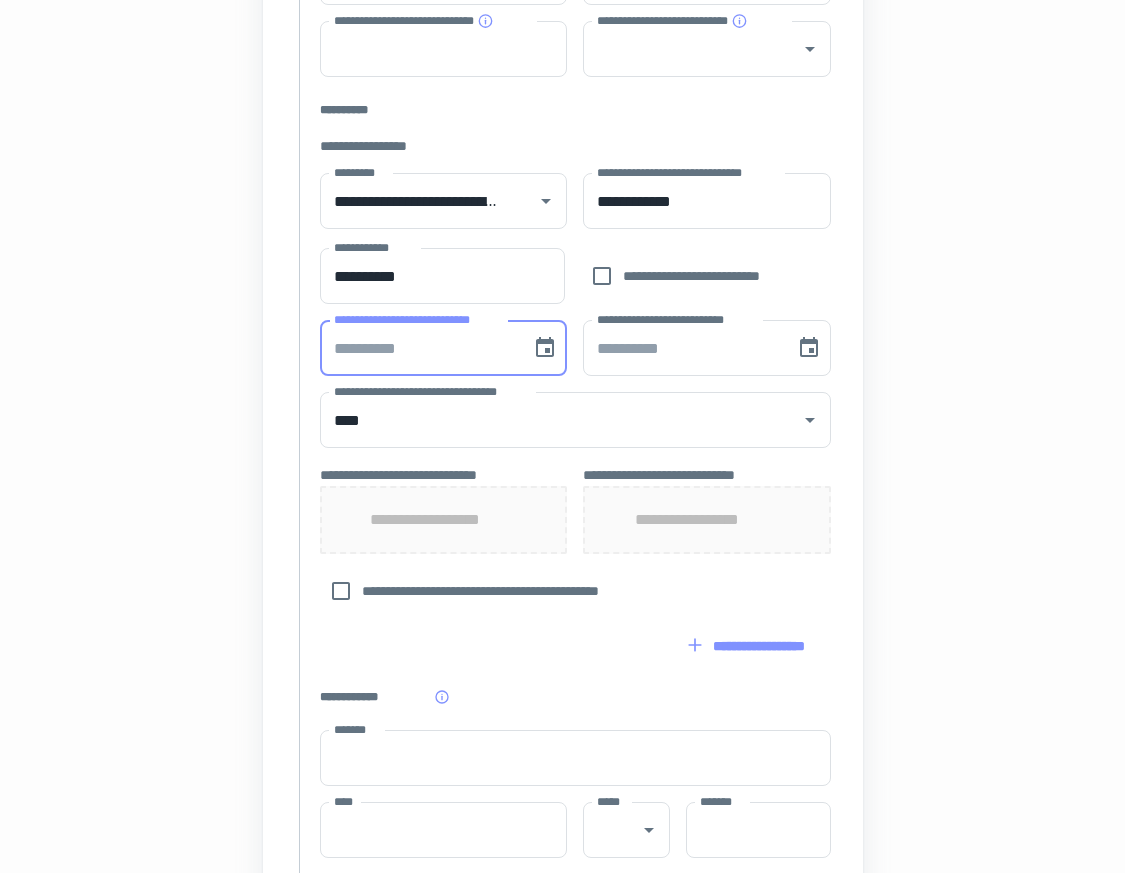 click on "**********" at bounding box center (443, 520) 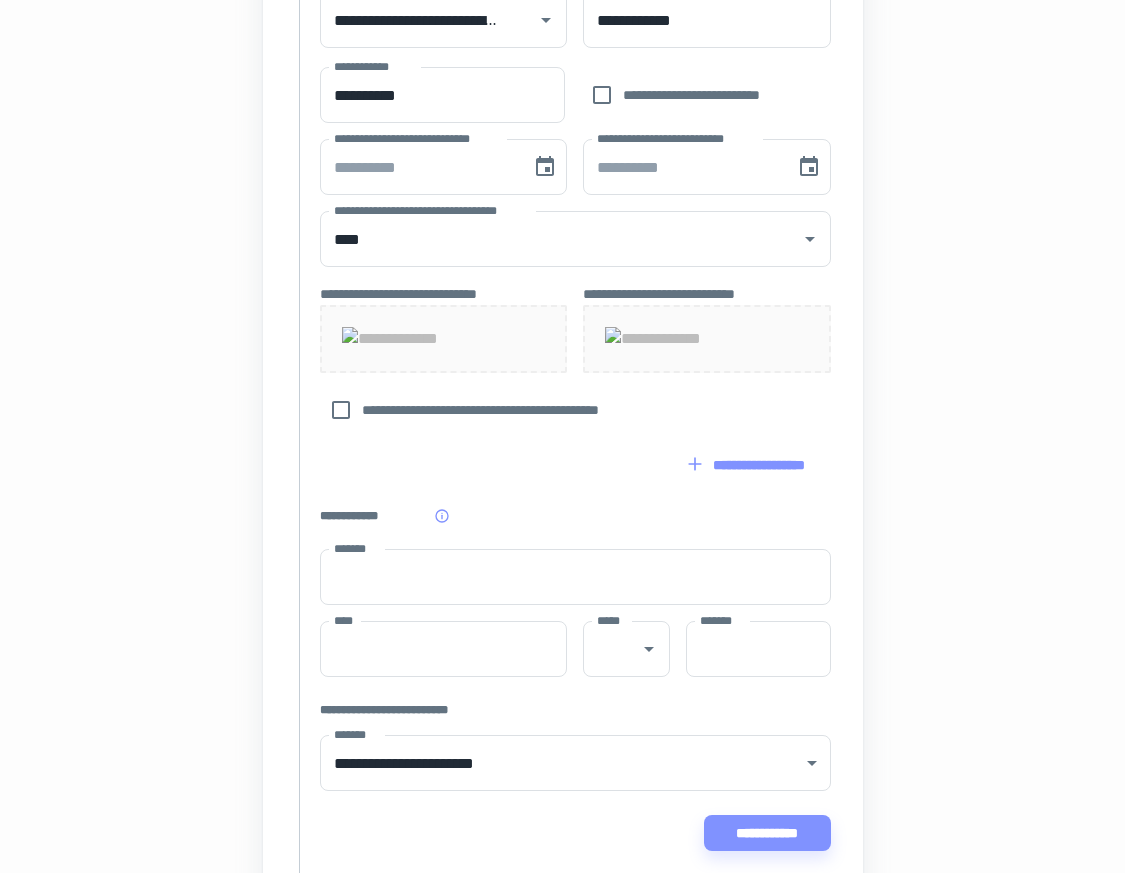 scroll, scrollTop: 902, scrollLeft: 0, axis: vertical 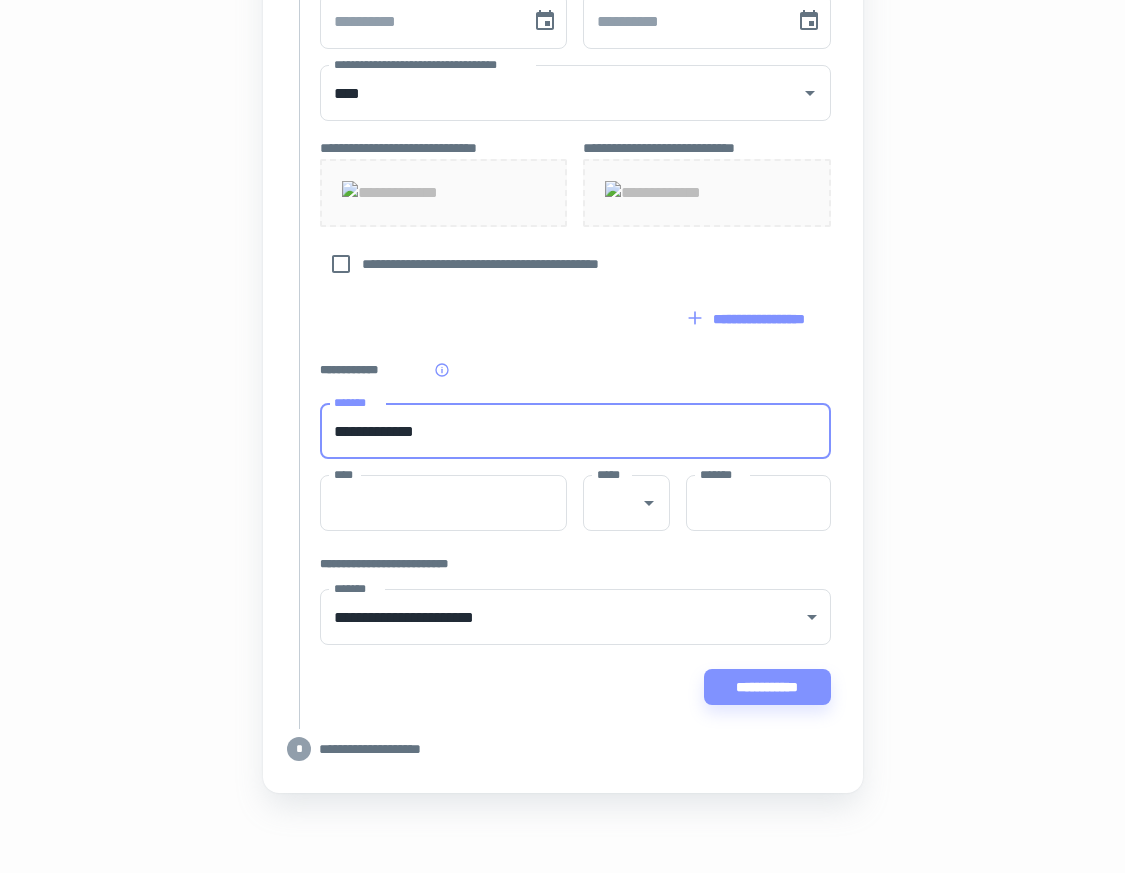 type on "**********" 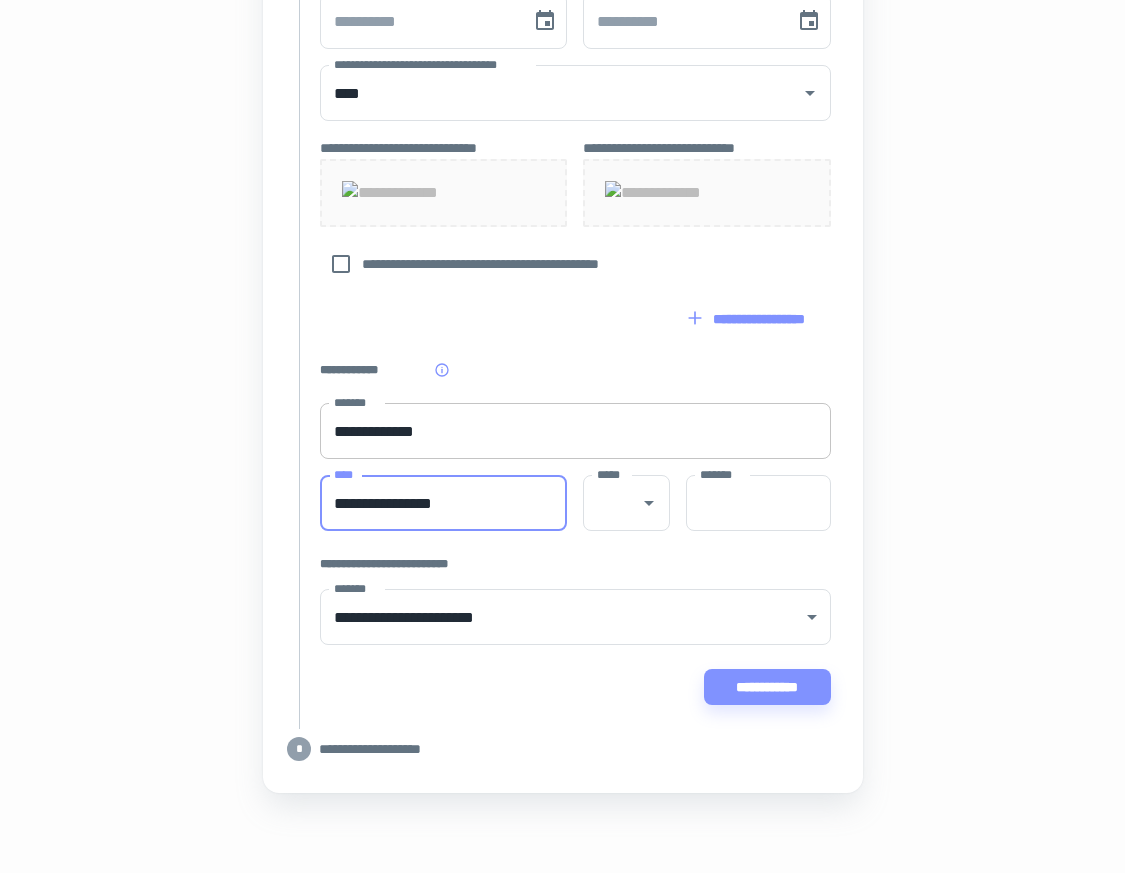type on "**********" 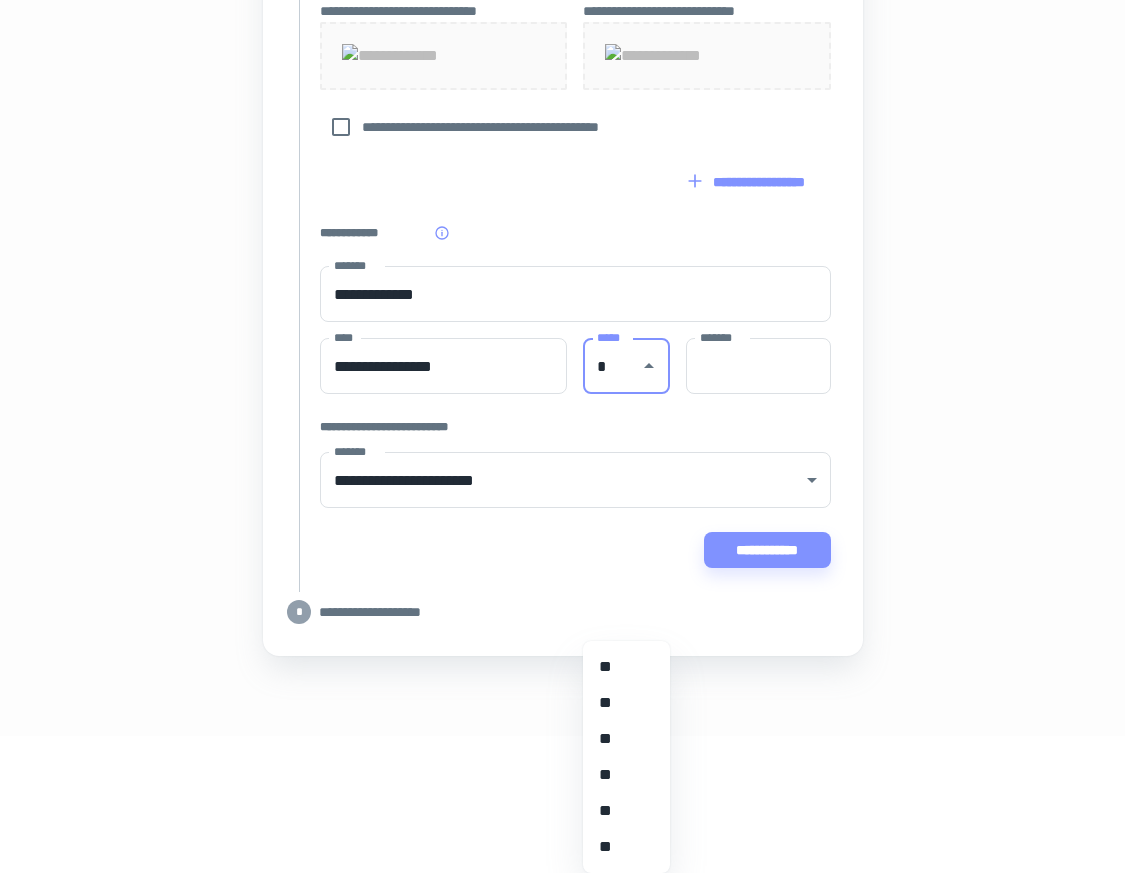 click on "**" at bounding box center (626, 667) 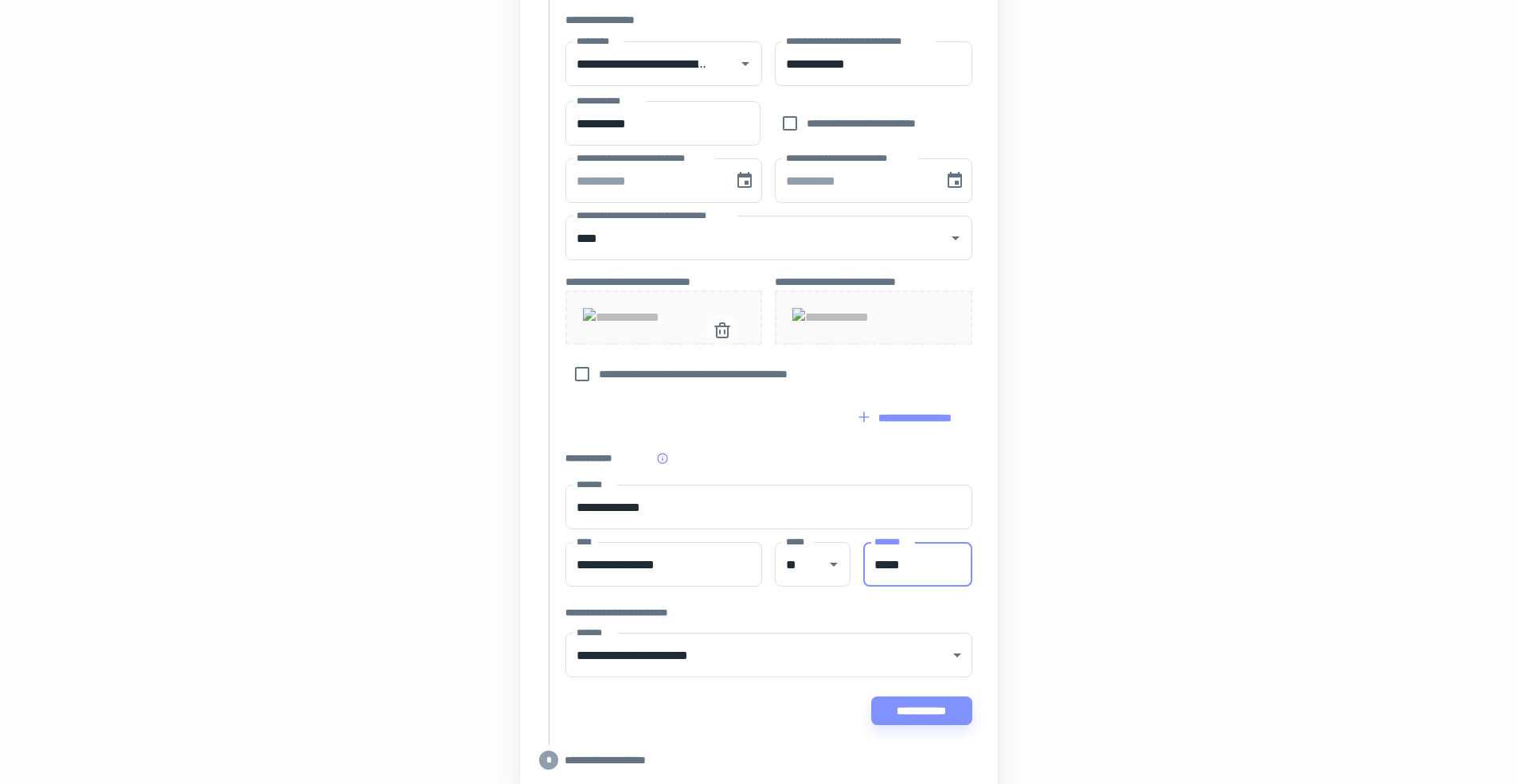 scroll, scrollTop: 802, scrollLeft: 0, axis: vertical 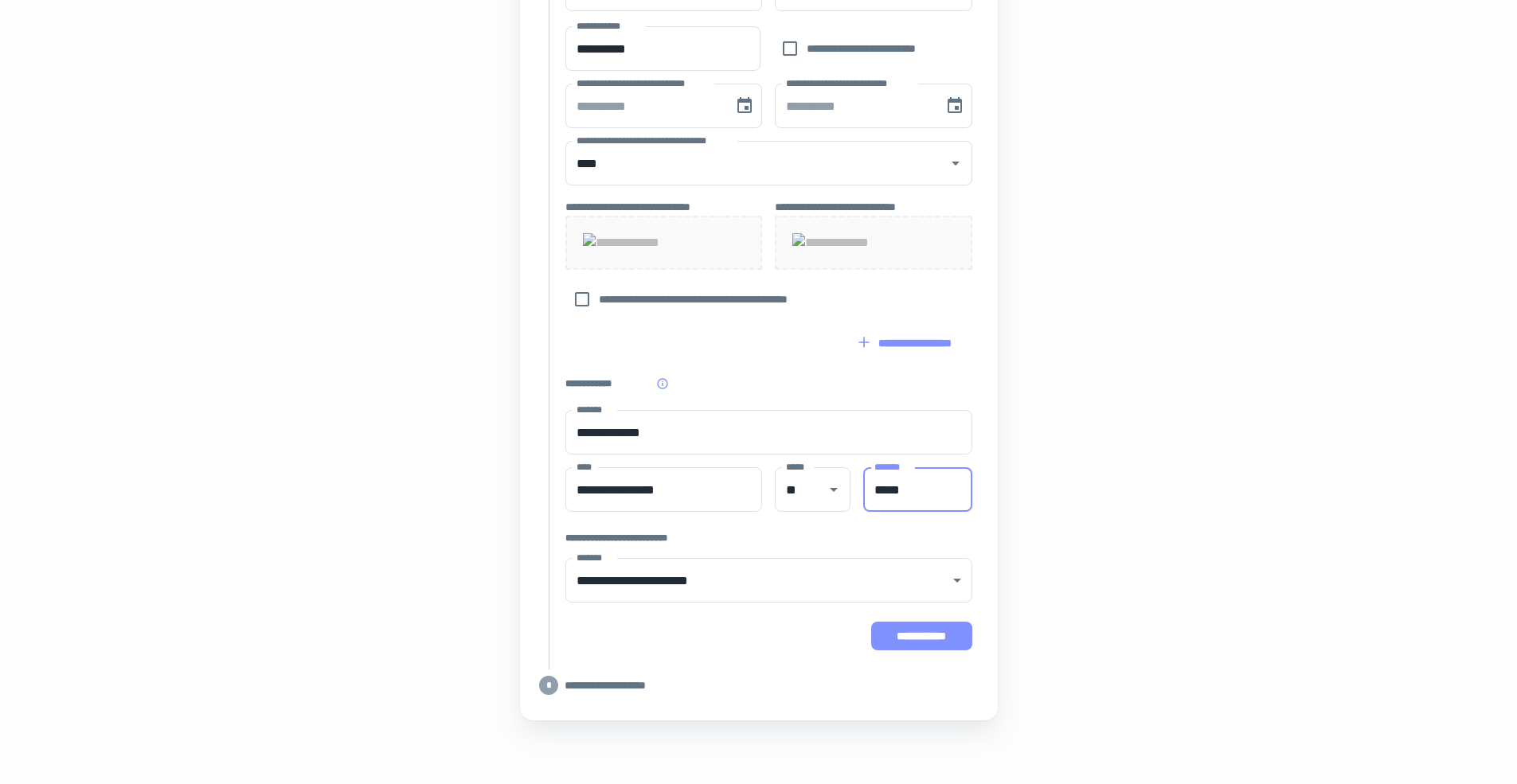 click on "**********" at bounding box center (921, 636) 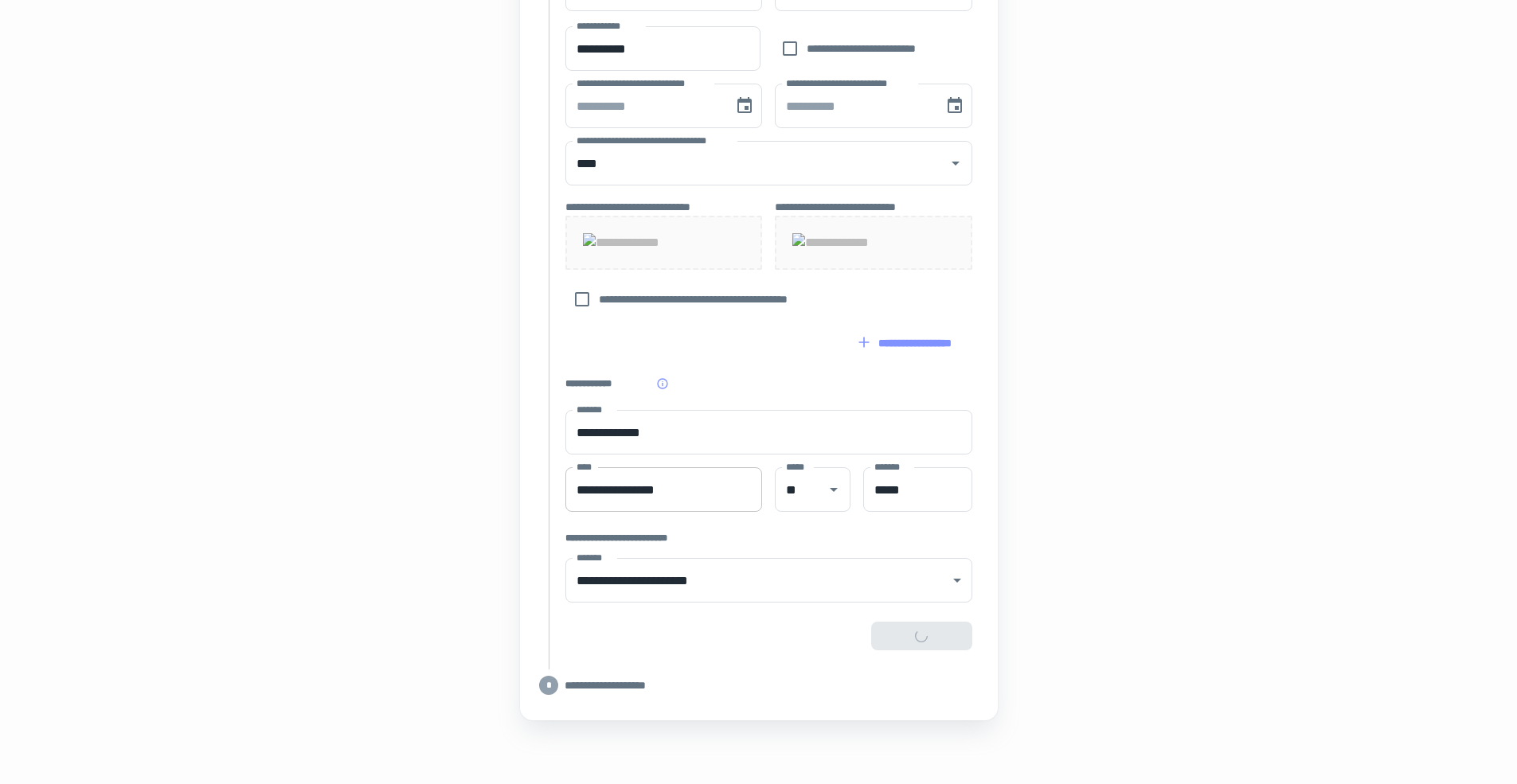 type on "**********" 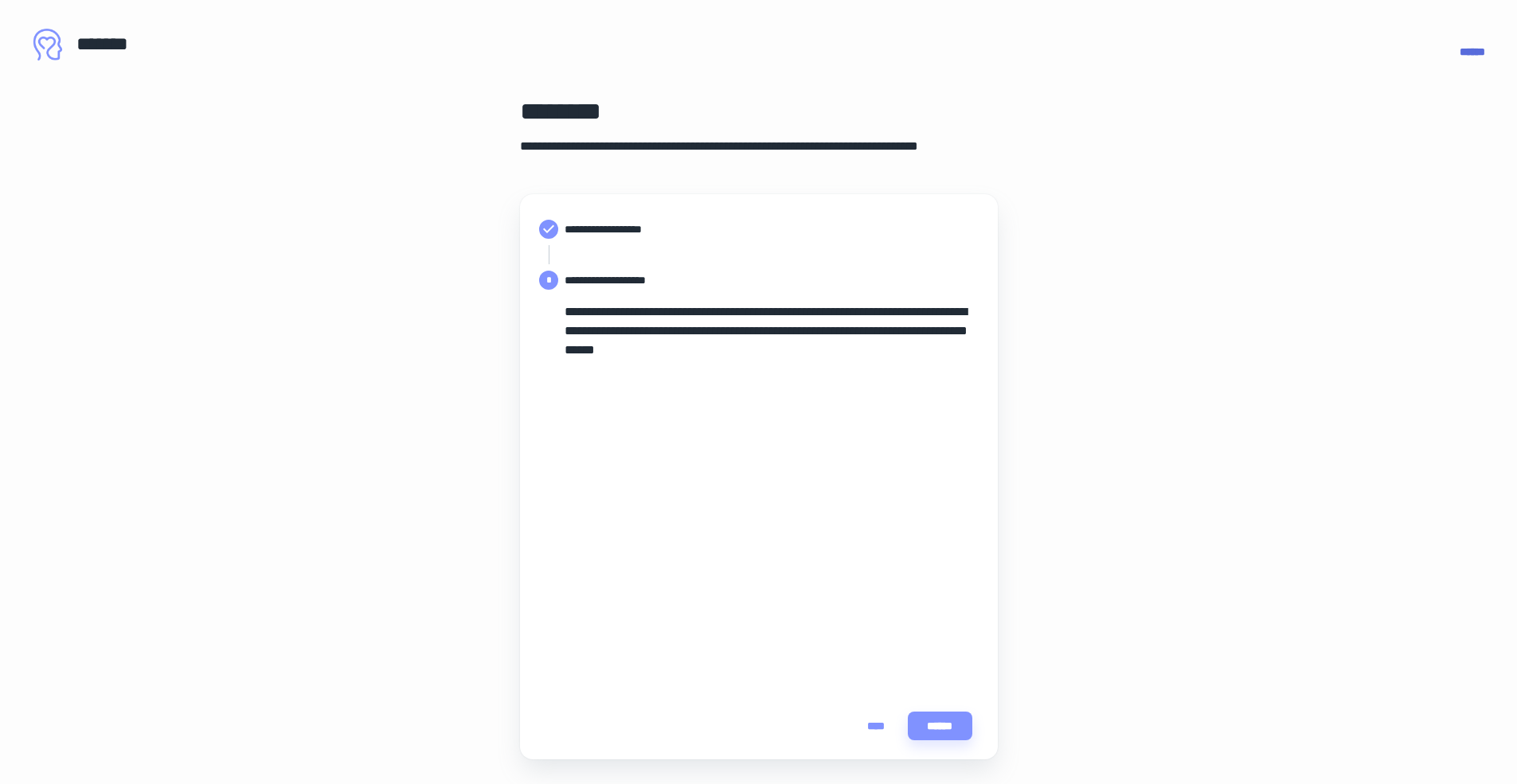 scroll, scrollTop: 39, scrollLeft: 0, axis: vertical 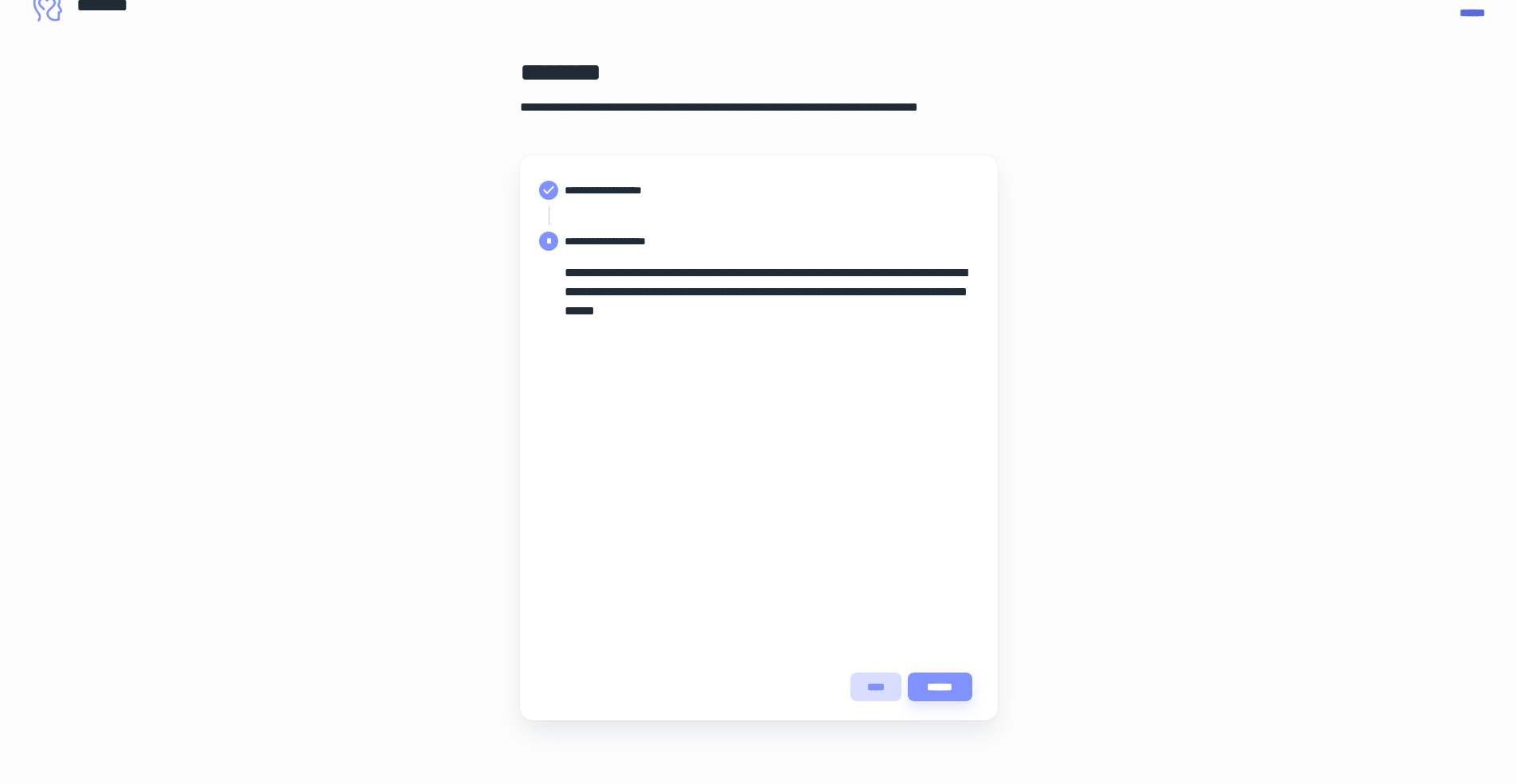 click on "****" at bounding box center [876, 687] 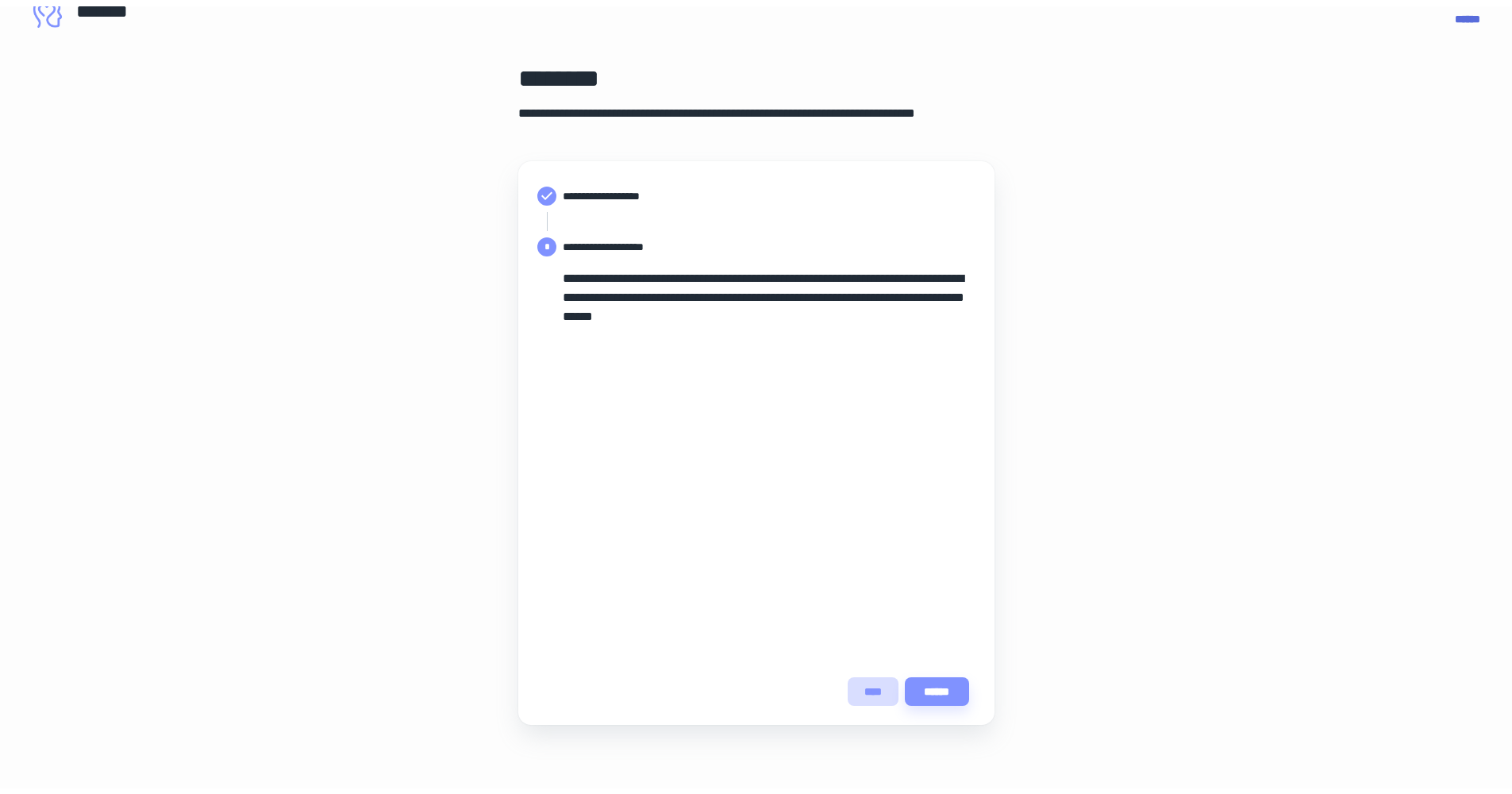 scroll, scrollTop: 0, scrollLeft: 0, axis: both 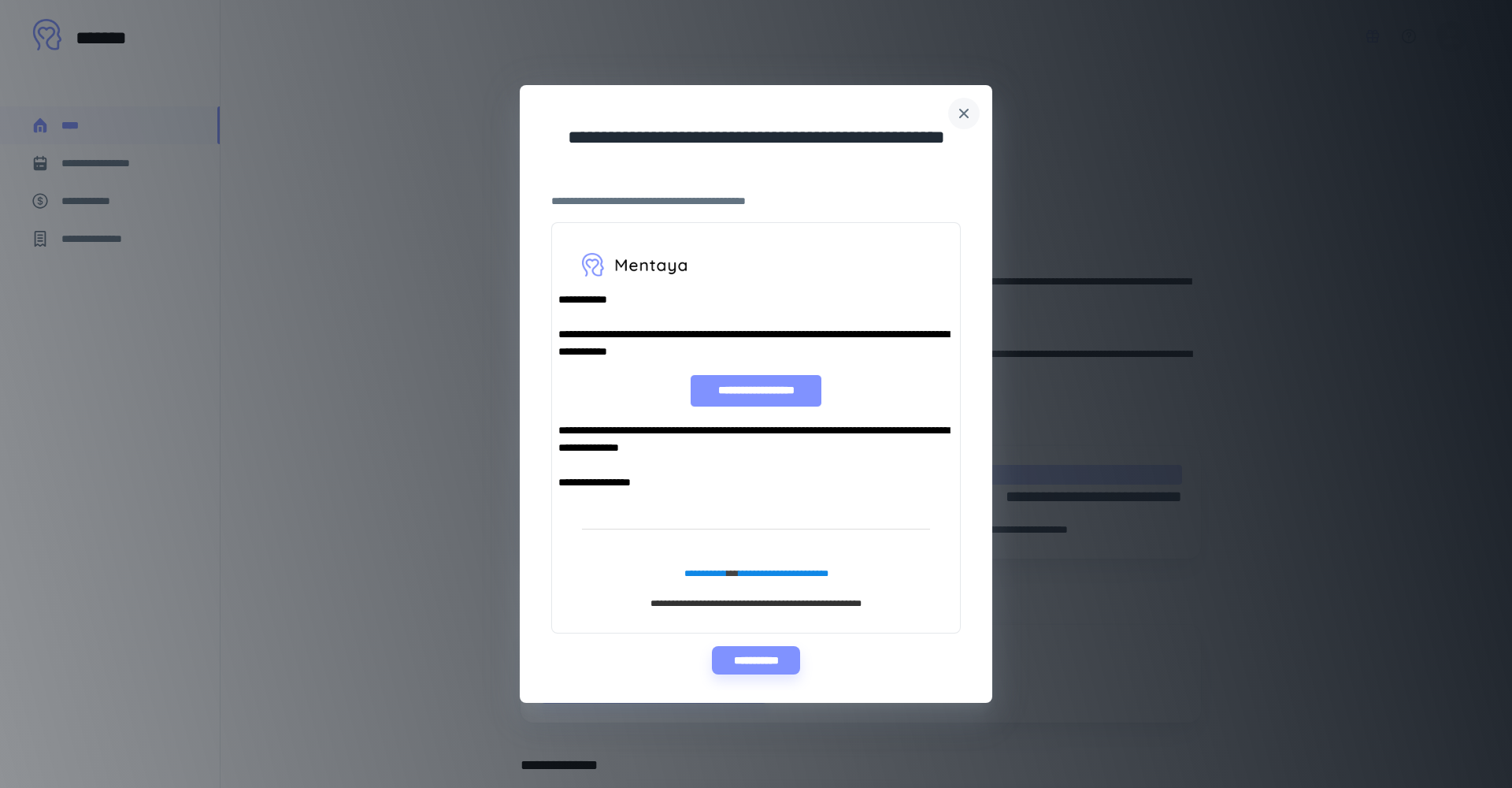 click 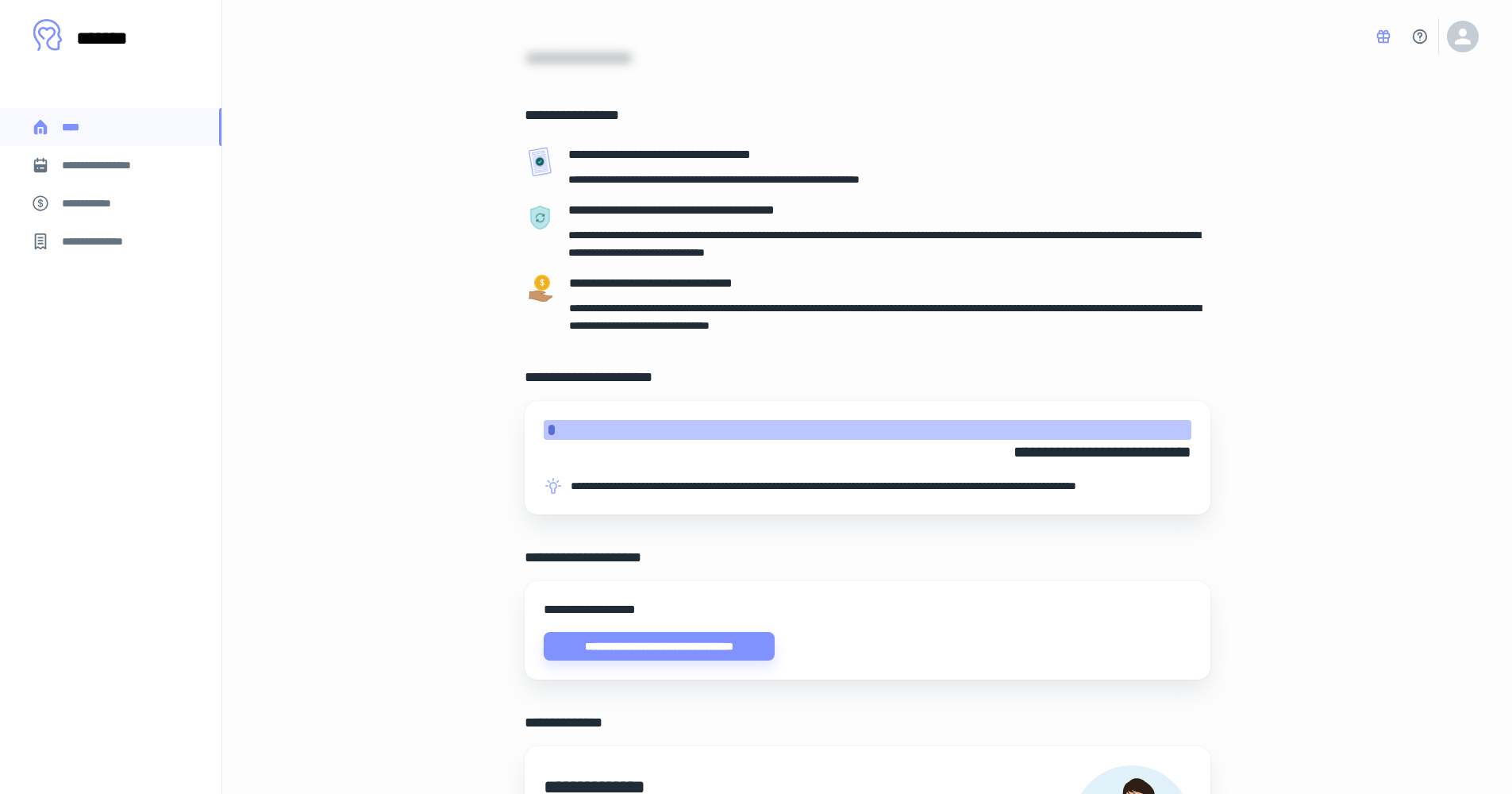 scroll, scrollTop: 0, scrollLeft: 0, axis: both 